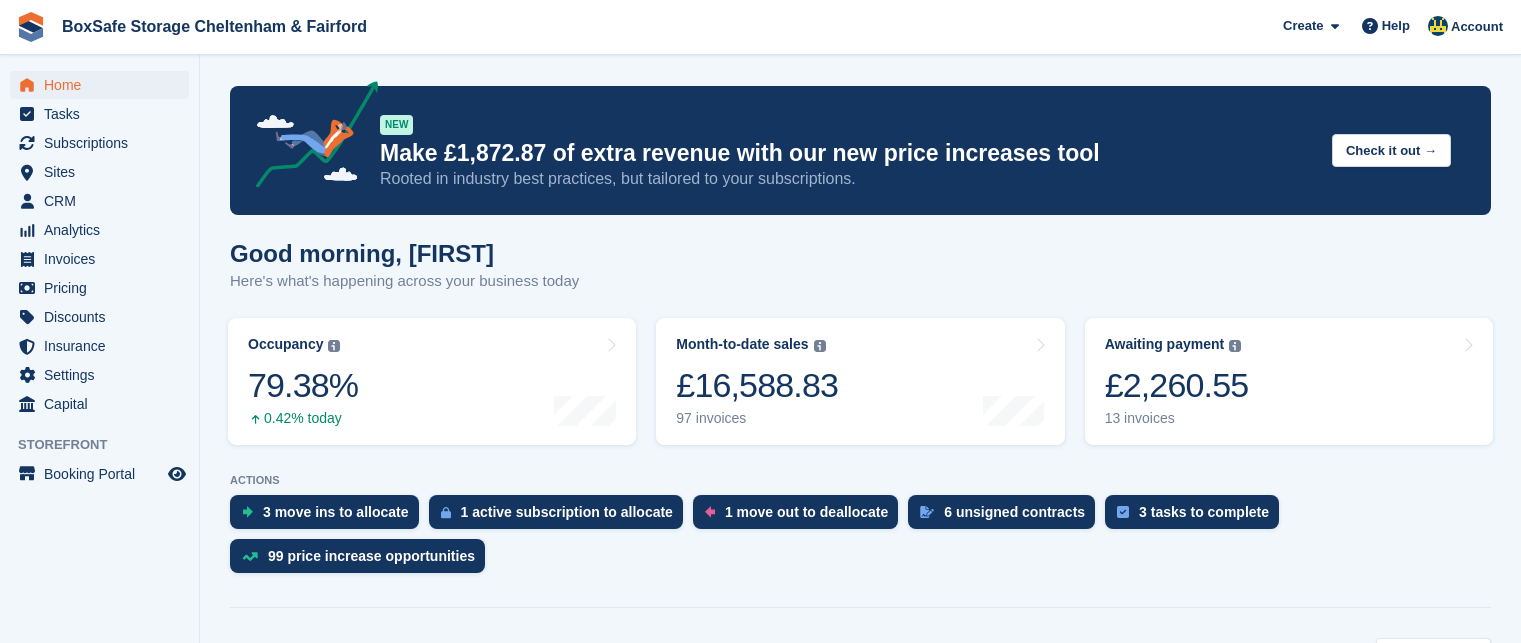 scroll, scrollTop: 601, scrollLeft: 0, axis: vertical 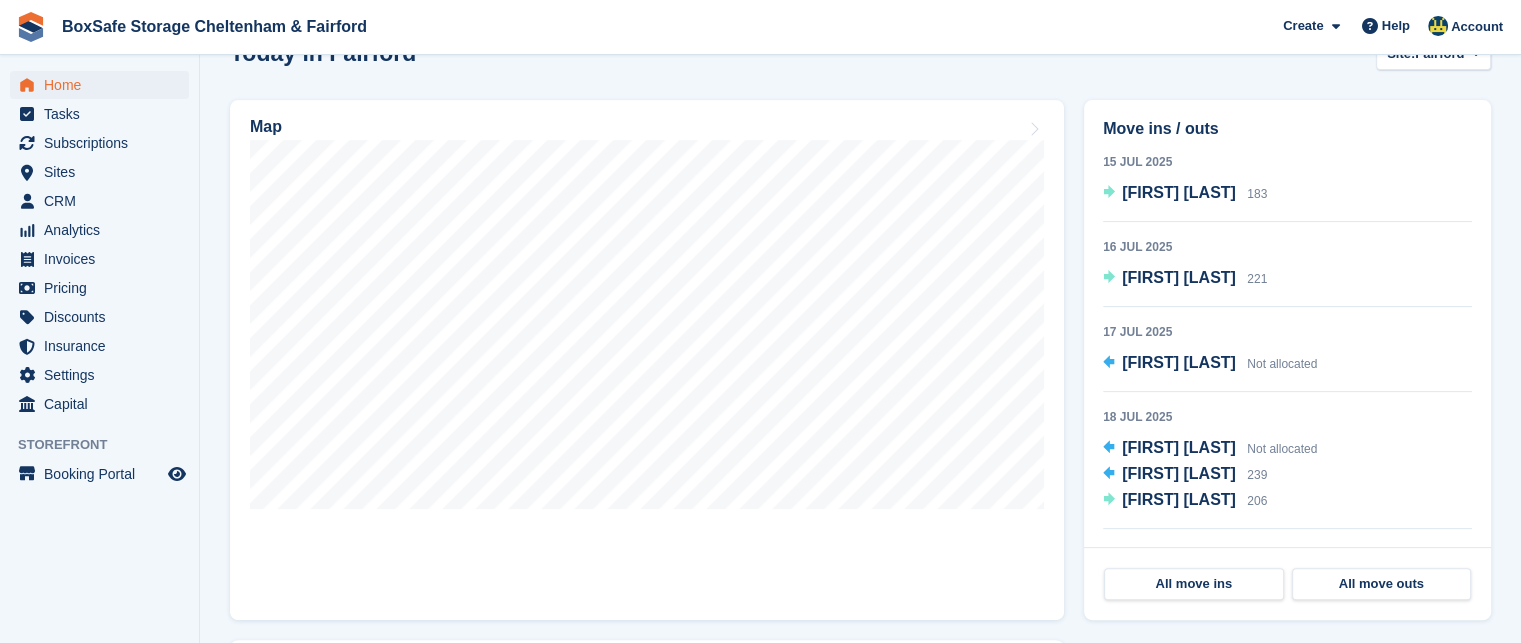 click on "Subscriptions" at bounding box center [104, 143] 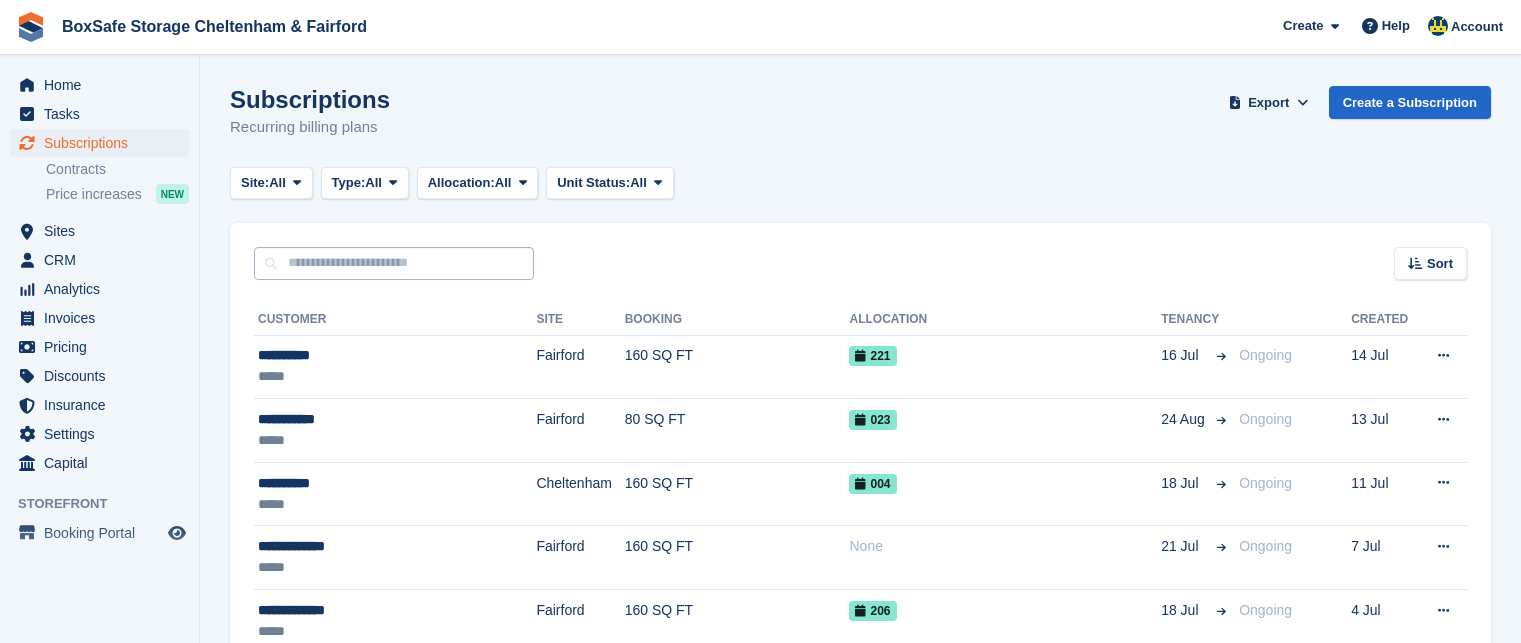 scroll, scrollTop: 0, scrollLeft: 0, axis: both 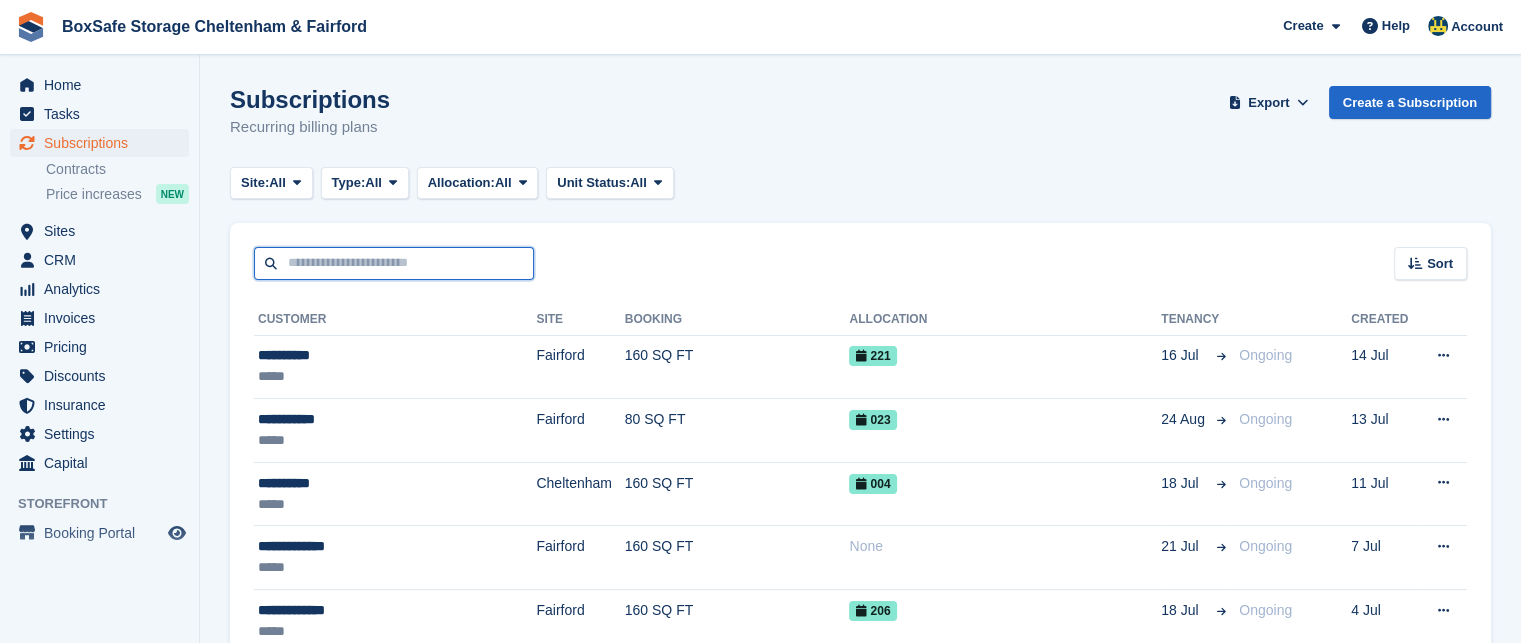 click at bounding box center (394, 263) 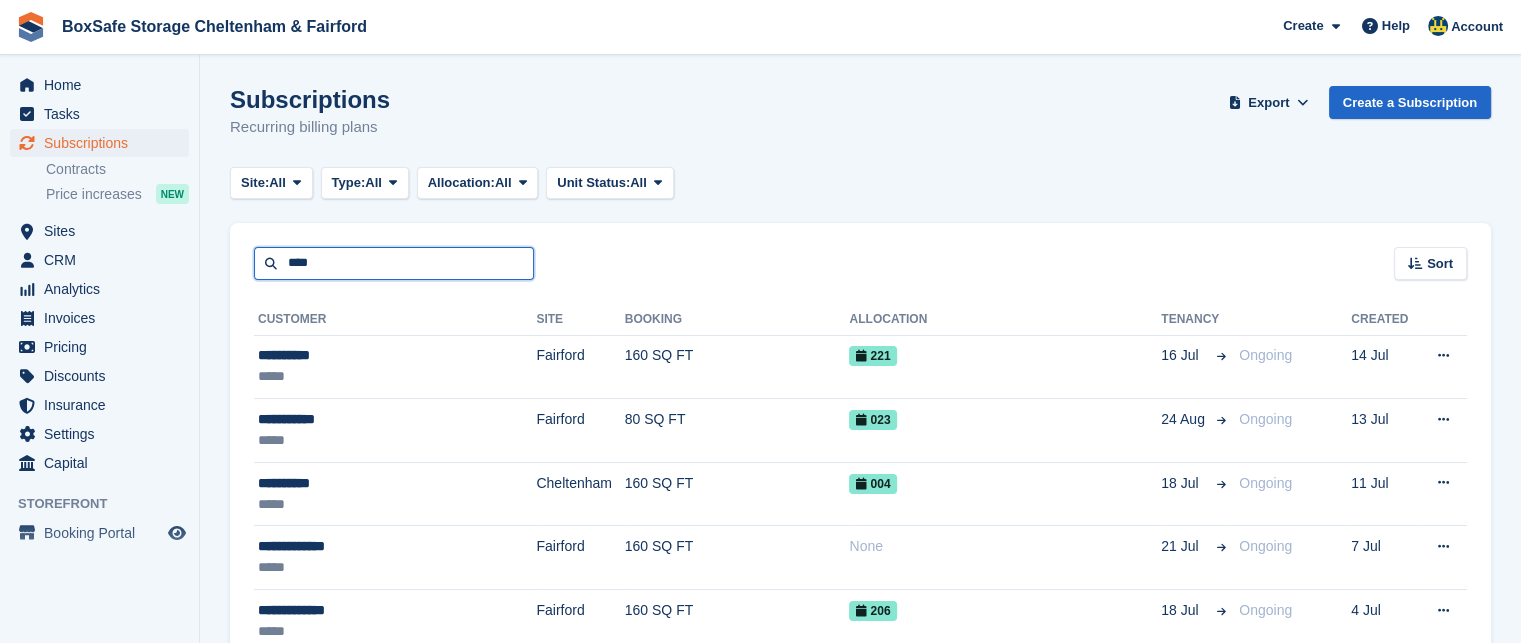 type on "****" 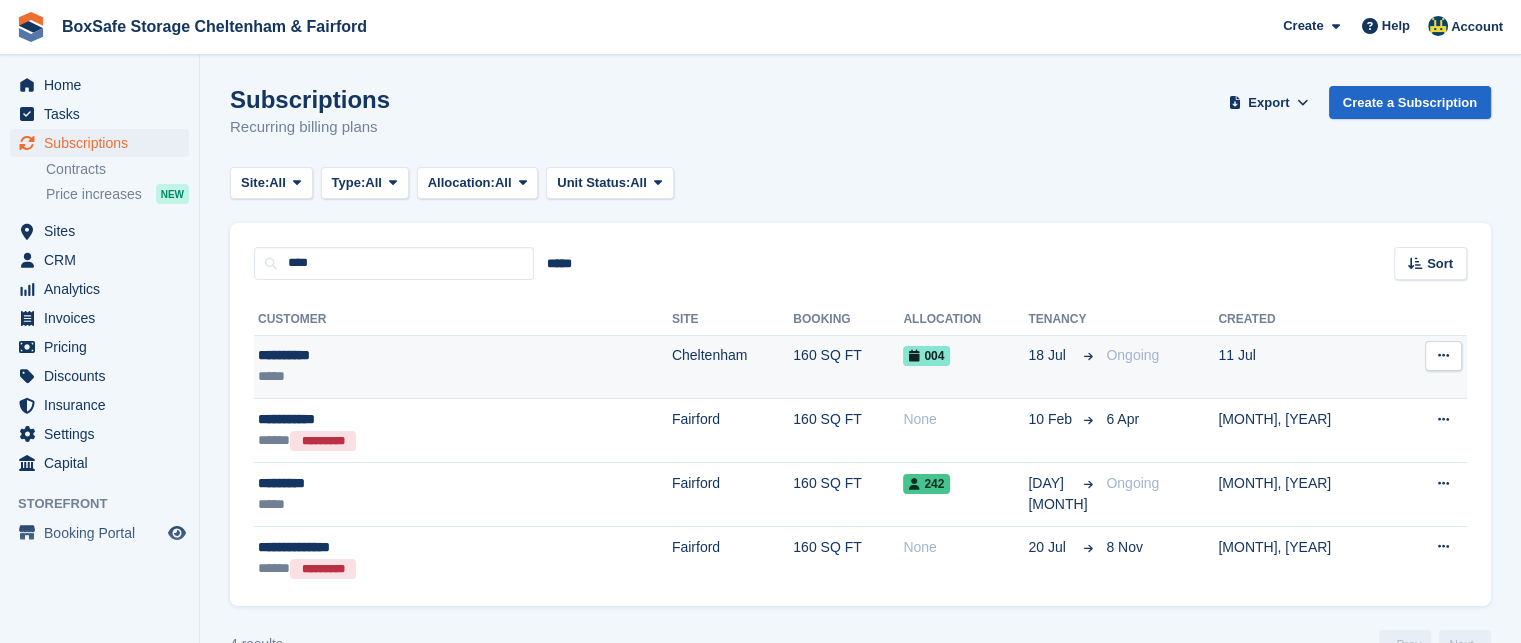 click on "Cheltenham" at bounding box center [732, 367] 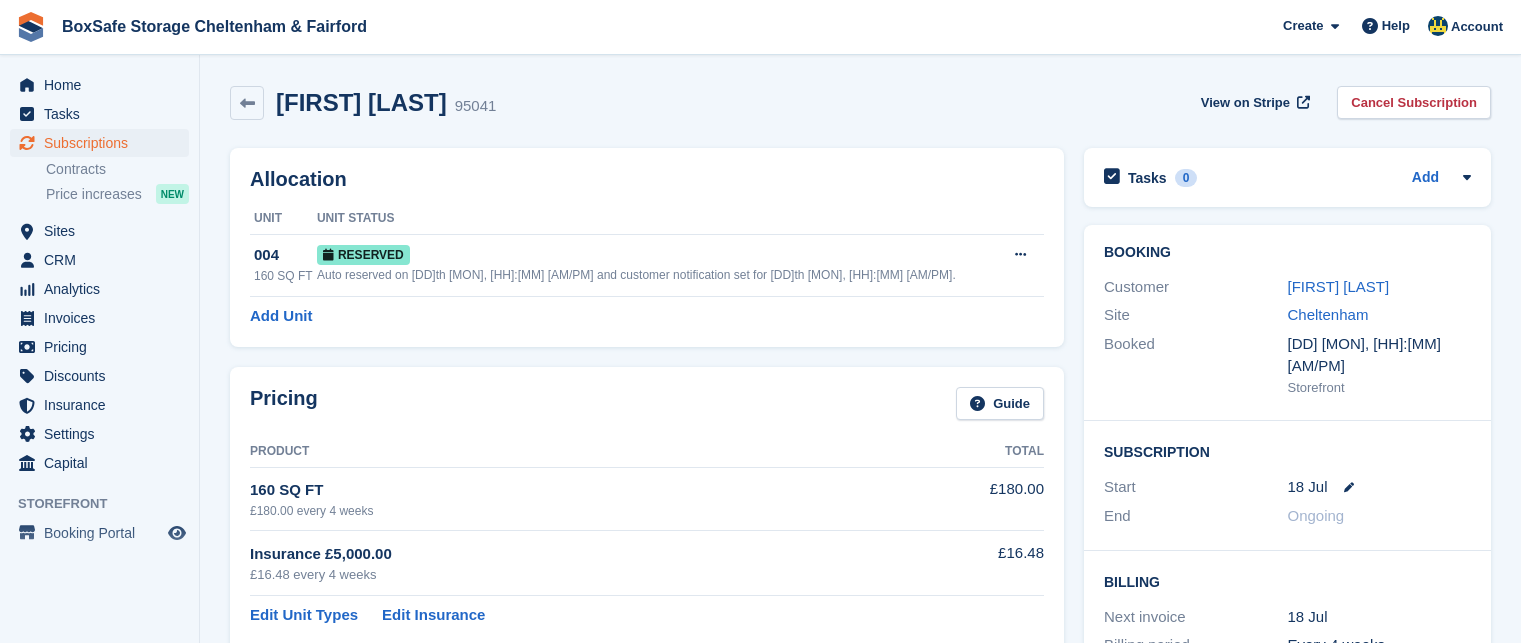scroll, scrollTop: 0, scrollLeft: 0, axis: both 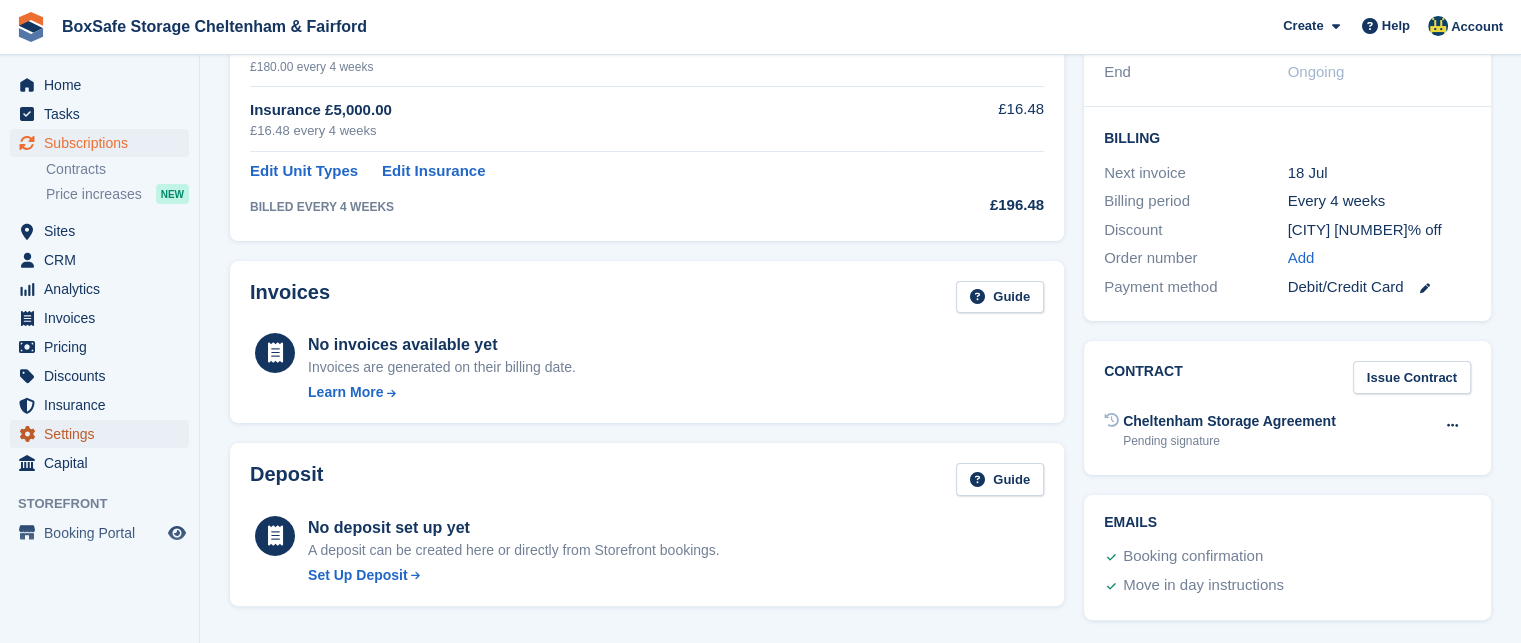 click on "Settings" at bounding box center (104, 434) 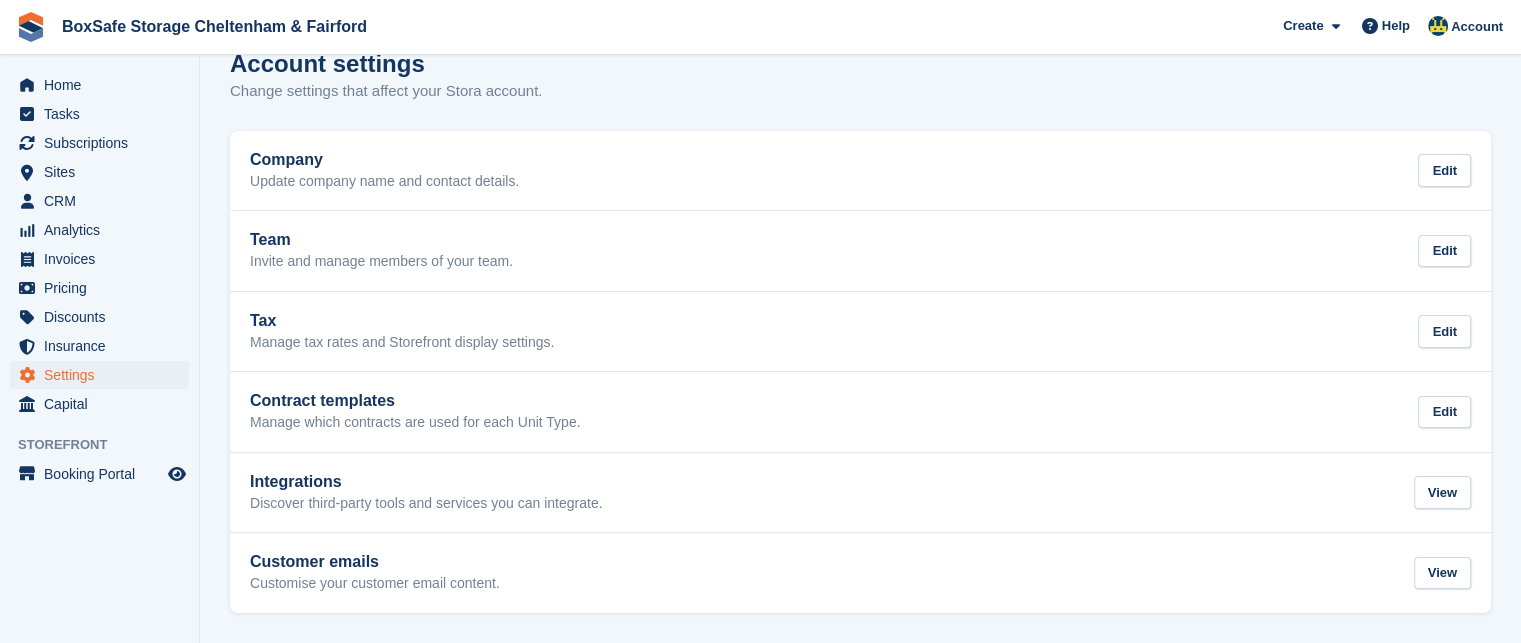 scroll, scrollTop: 0, scrollLeft: 0, axis: both 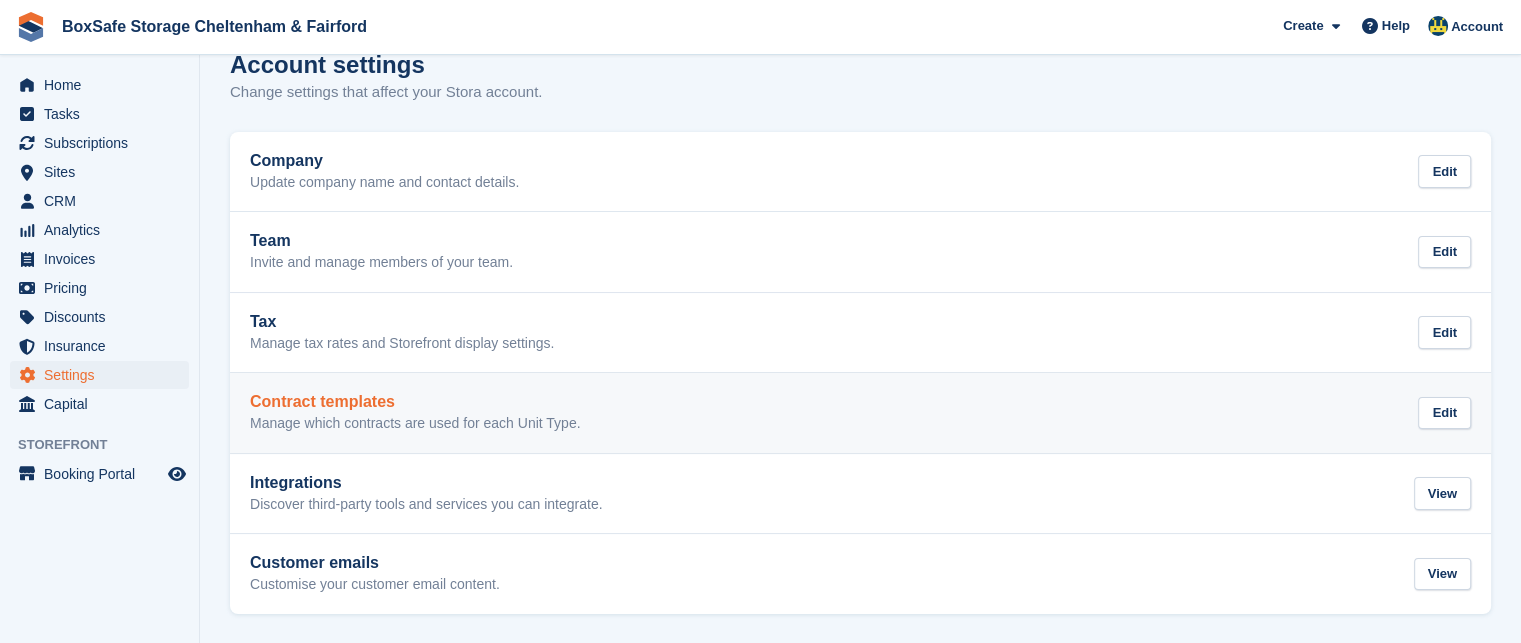 click on "Contract templates
Manage which contracts are used for each Unit Type.
Edit" at bounding box center [860, 413] 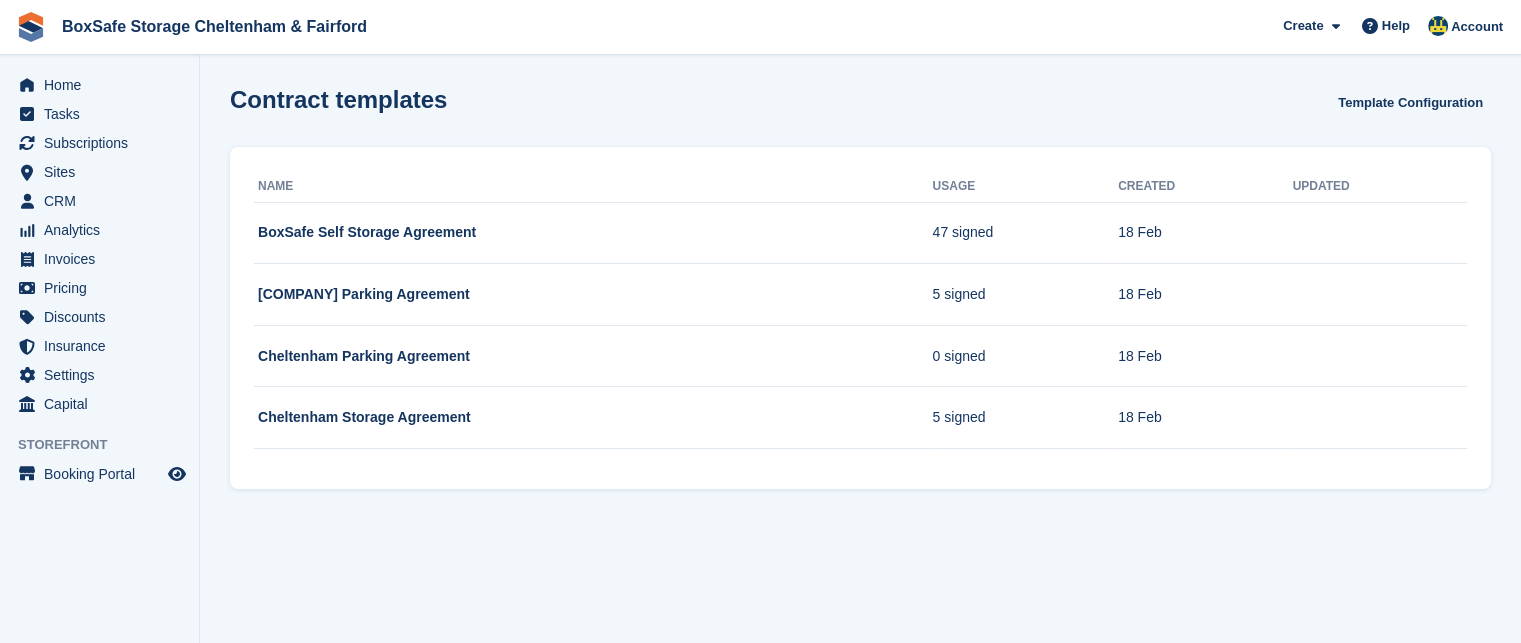 scroll, scrollTop: 0, scrollLeft: 0, axis: both 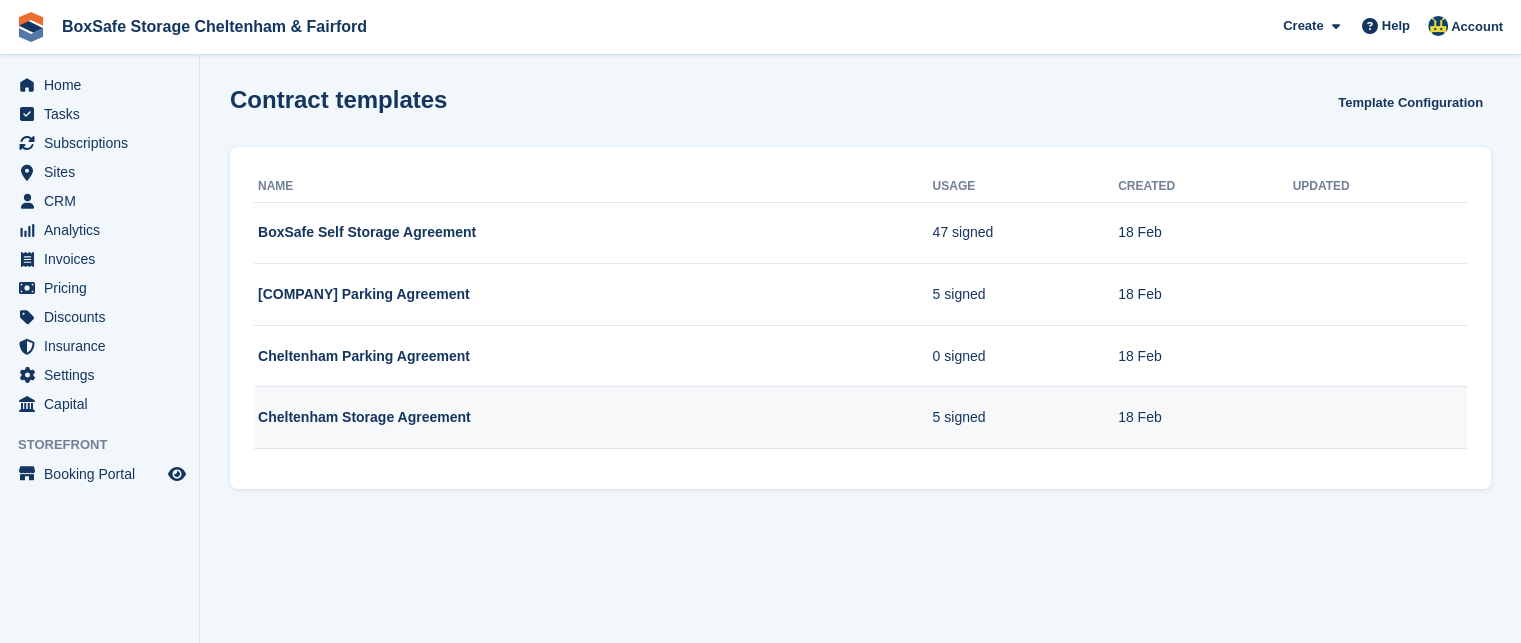 click on "Cheltenham Storage Agreement" at bounding box center (593, 418) 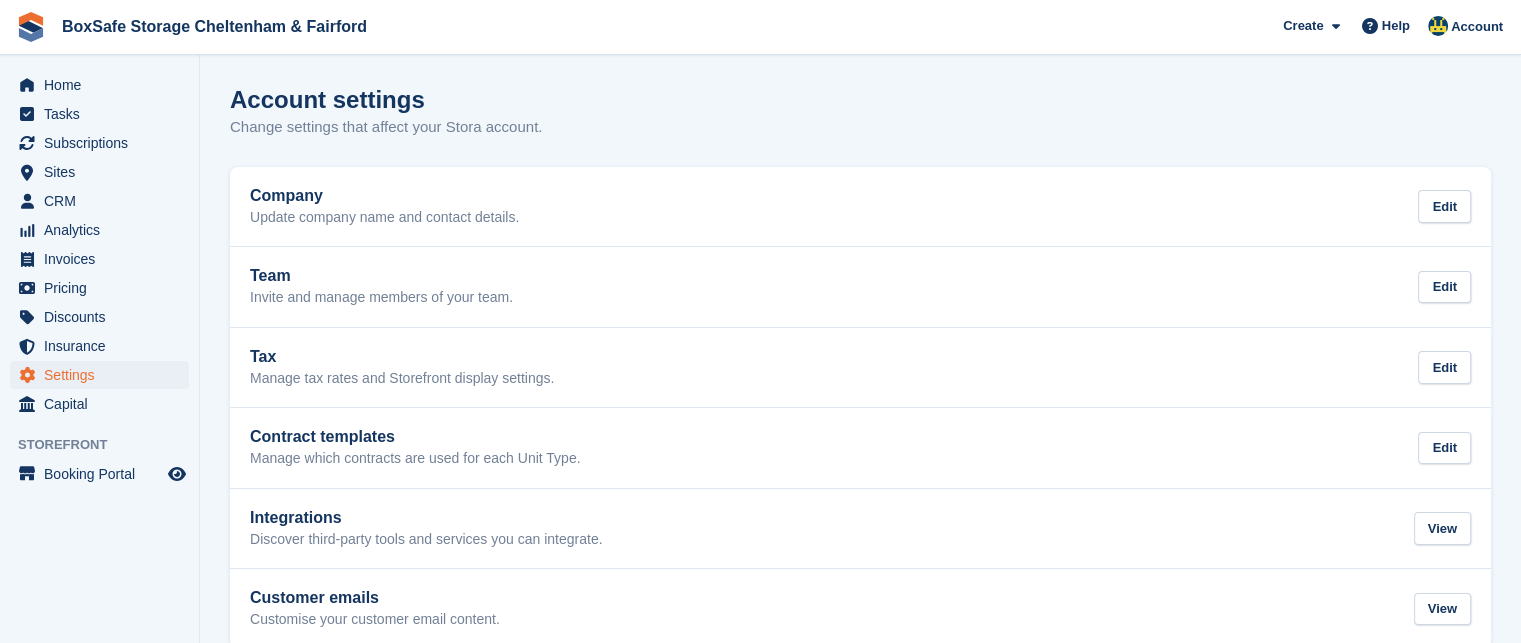 scroll, scrollTop: 35, scrollLeft: 0, axis: vertical 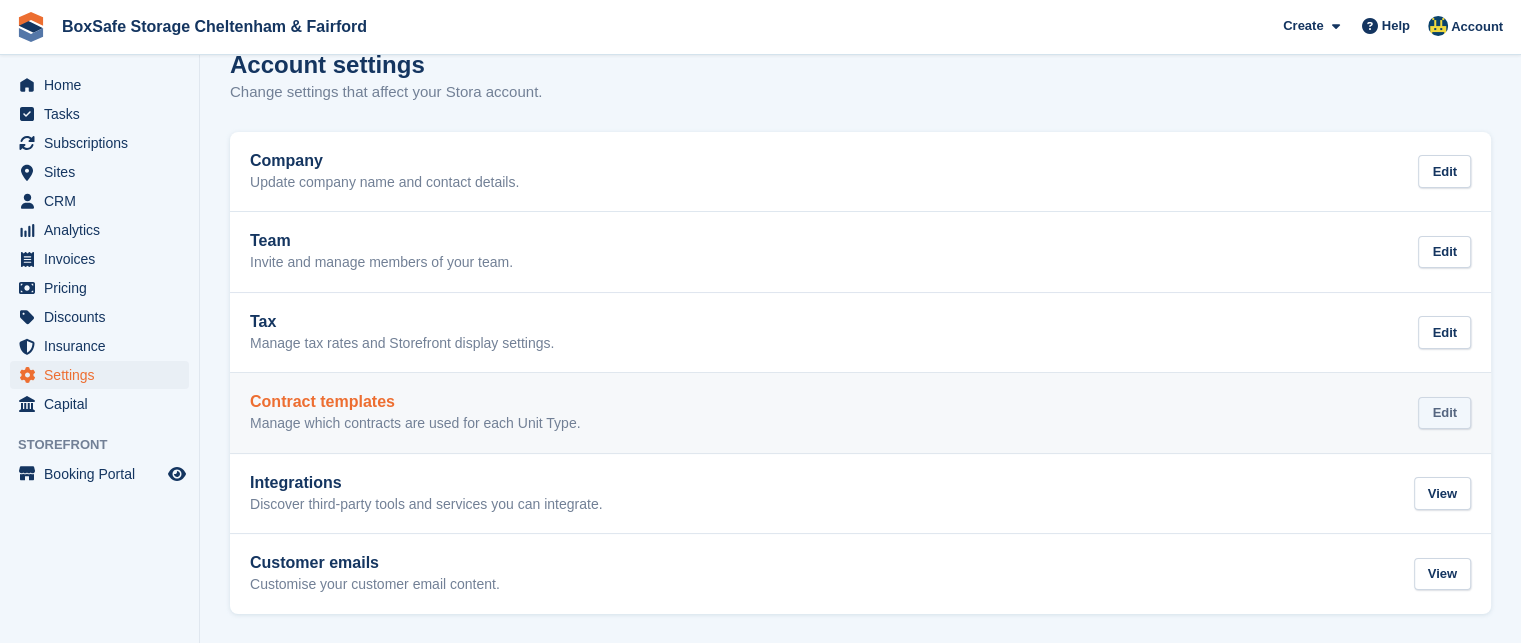 click on "Edit" at bounding box center [1444, 413] 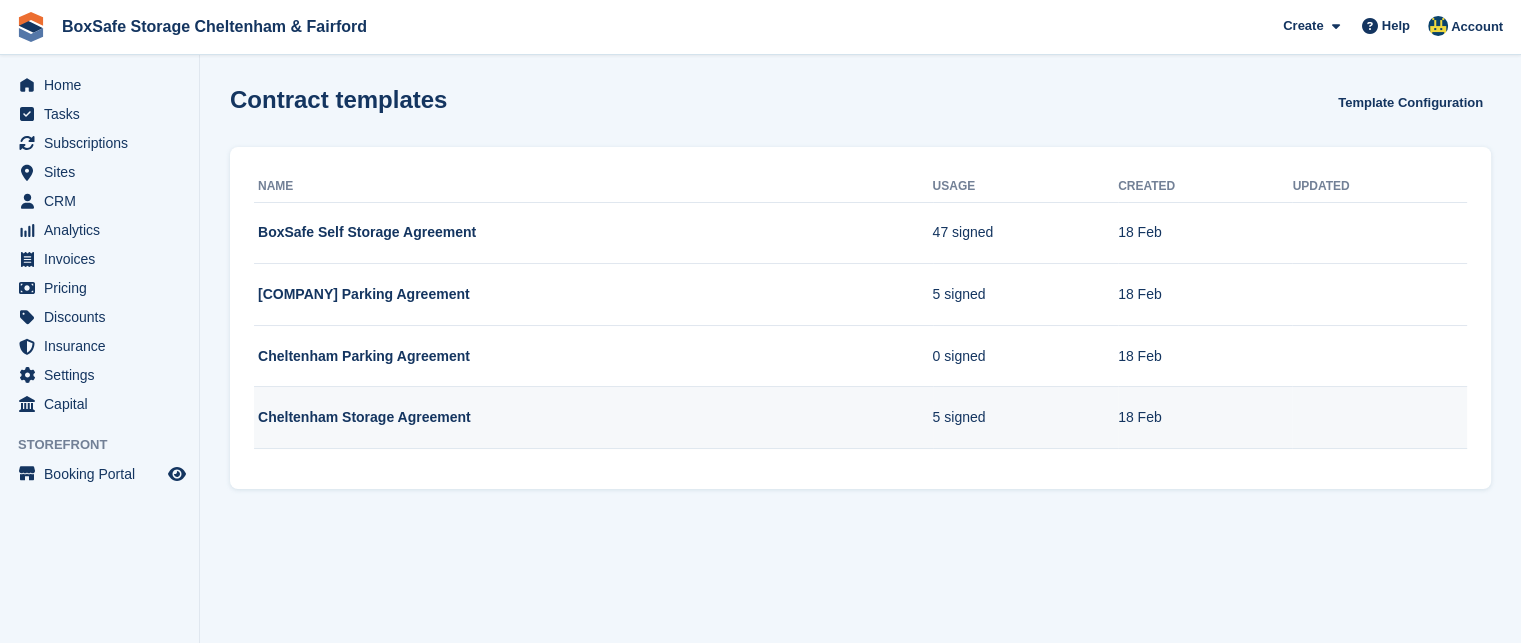 click on "5 signed" at bounding box center (1025, 418) 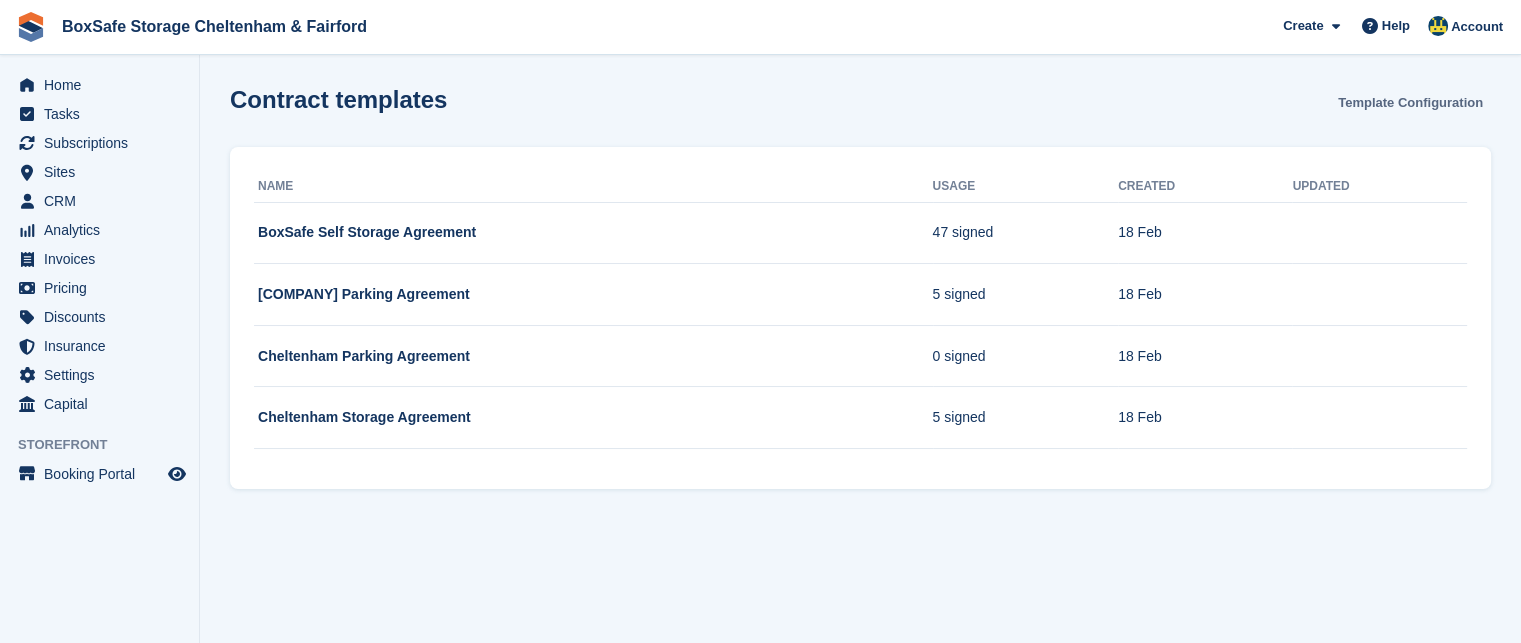click on "Template Configuration" at bounding box center [1410, 102] 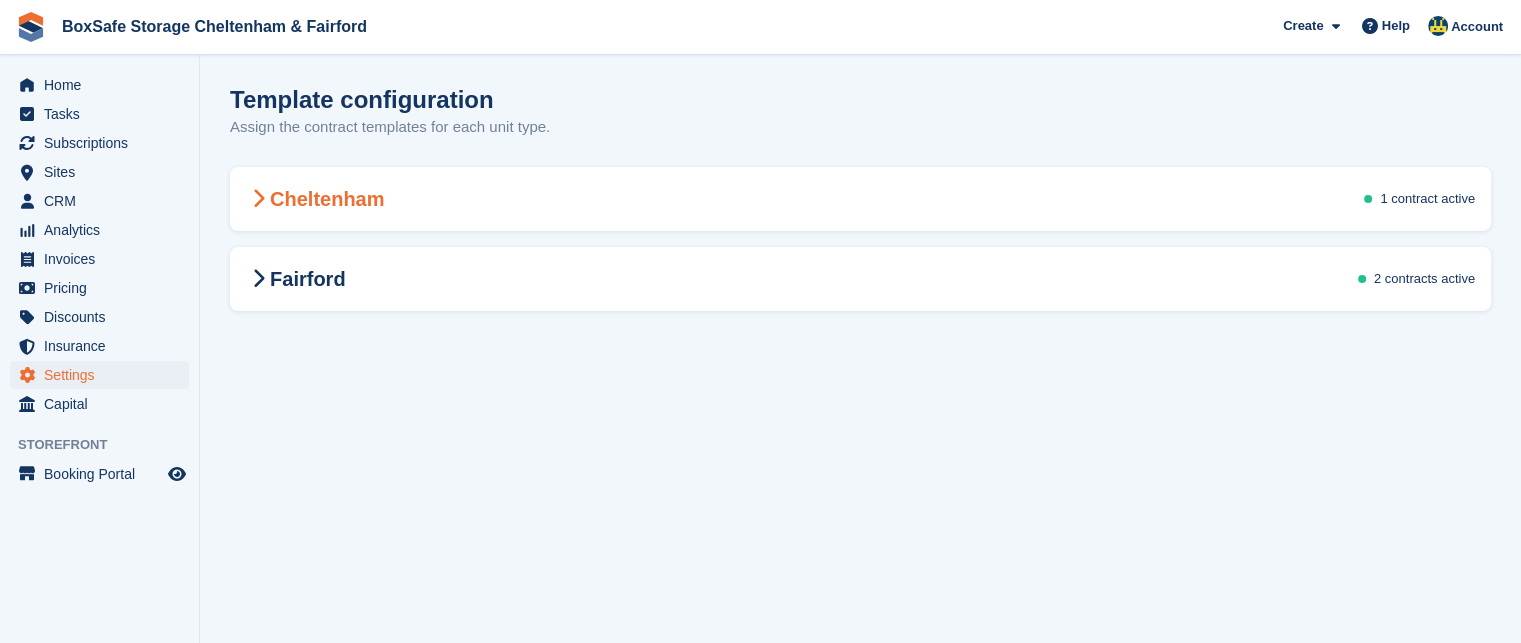 click on "Cheltenham
1 contract
active" at bounding box center (860, 199) 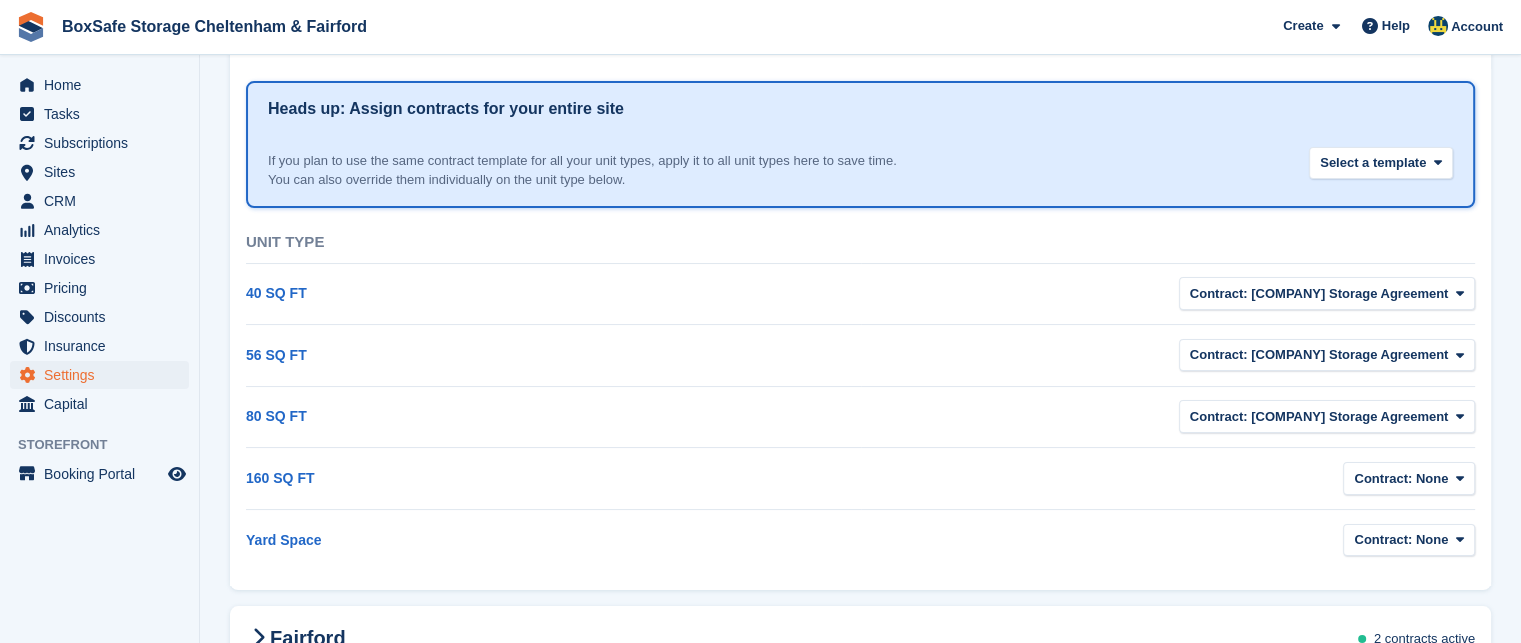 scroll, scrollTop: 240, scrollLeft: 0, axis: vertical 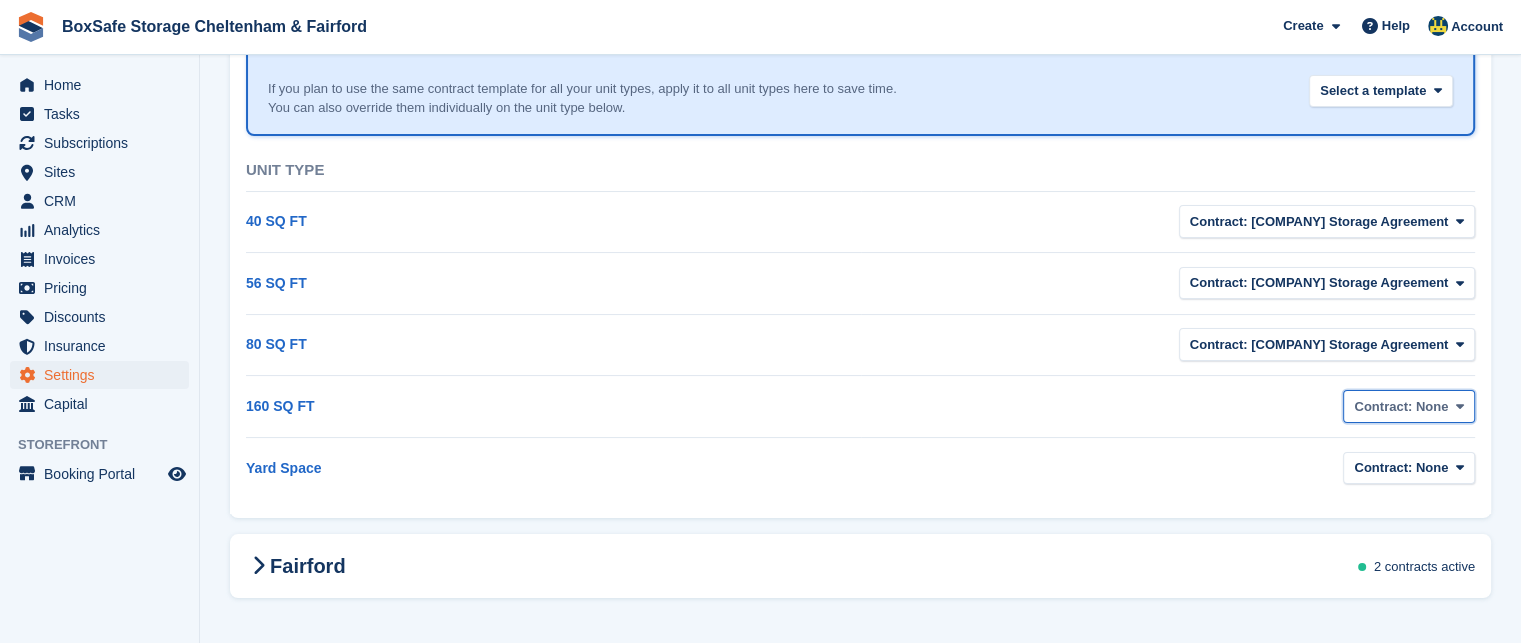 click on "Contract: None" at bounding box center (1401, 407) 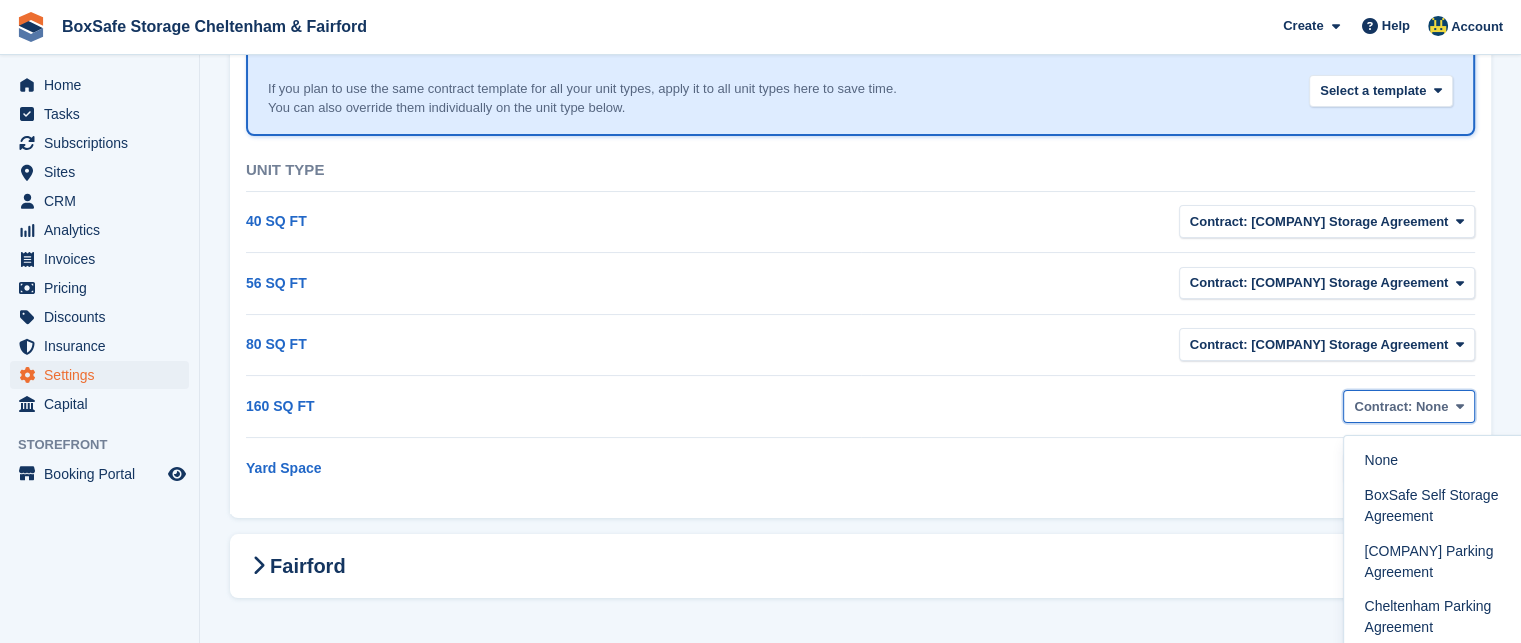 scroll, scrollTop: 304, scrollLeft: 0, axis: vertical 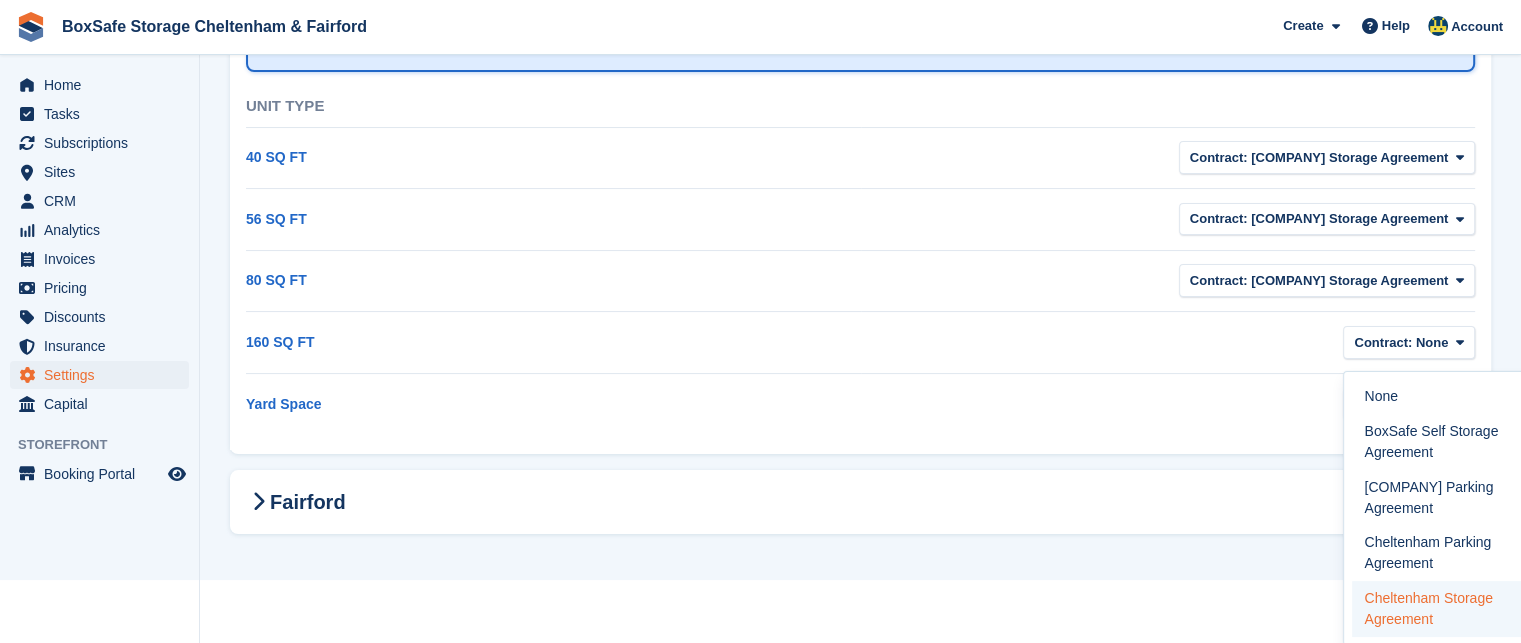 click on "Cheltenham Storage Agreement" at bounding box center [1439, 609] 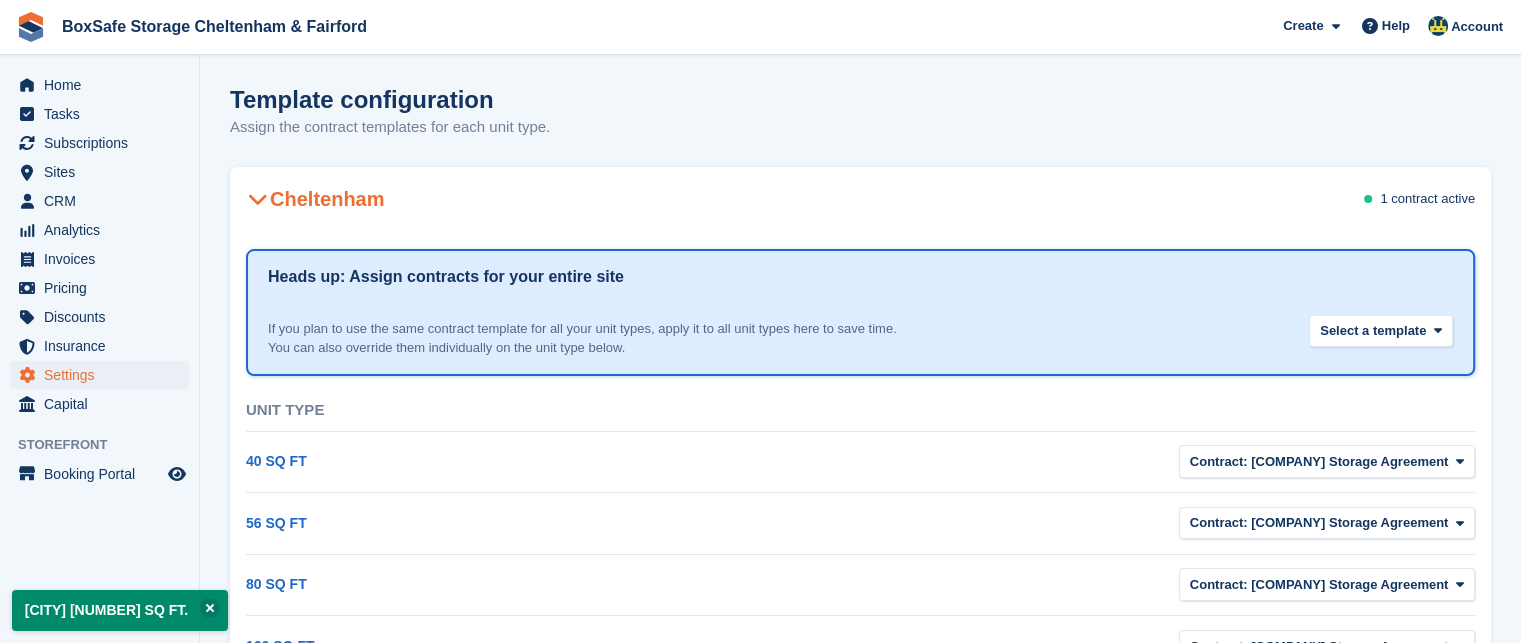 scroll, scrollTop: 240, scrollLeft: 0, axis: vertical 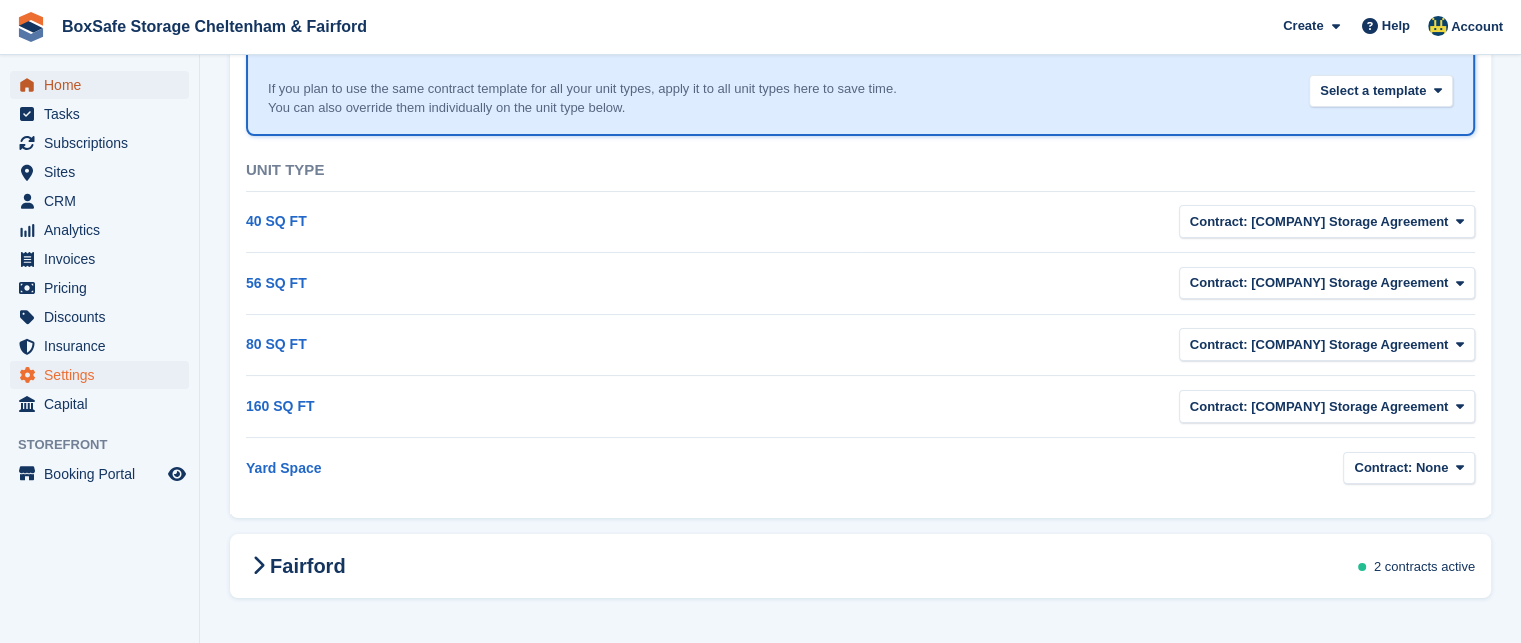 click on "Home" at bounding box center (104, 85) 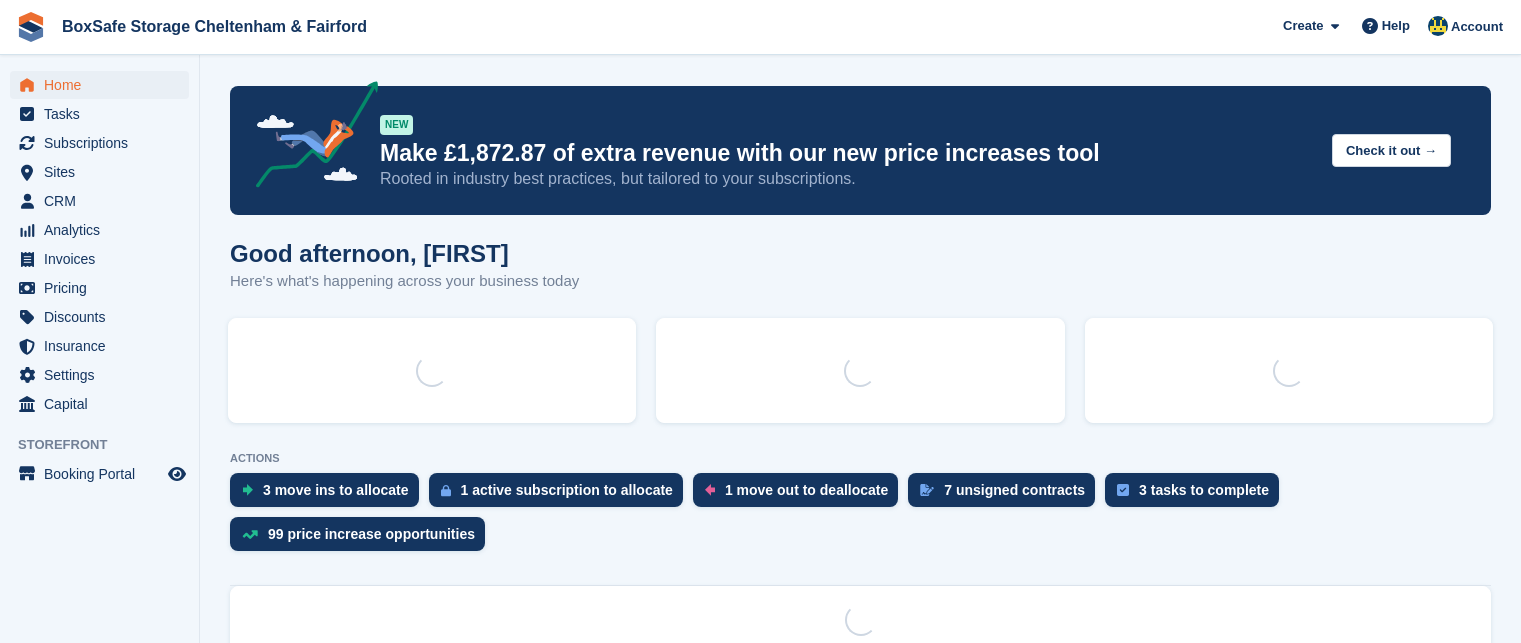 scroll, scrollTop: 0, scrollLeft: 0, axis: both 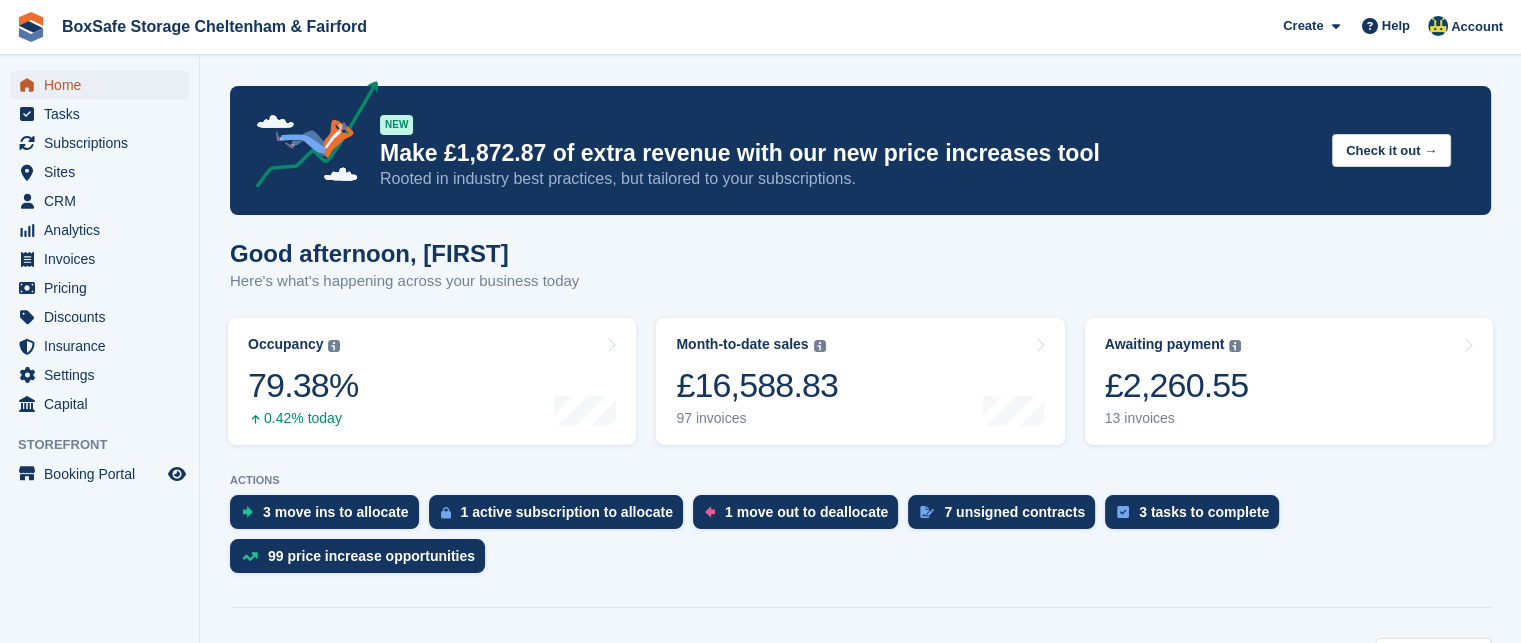click on "Home" at bounding box center [104, 85] 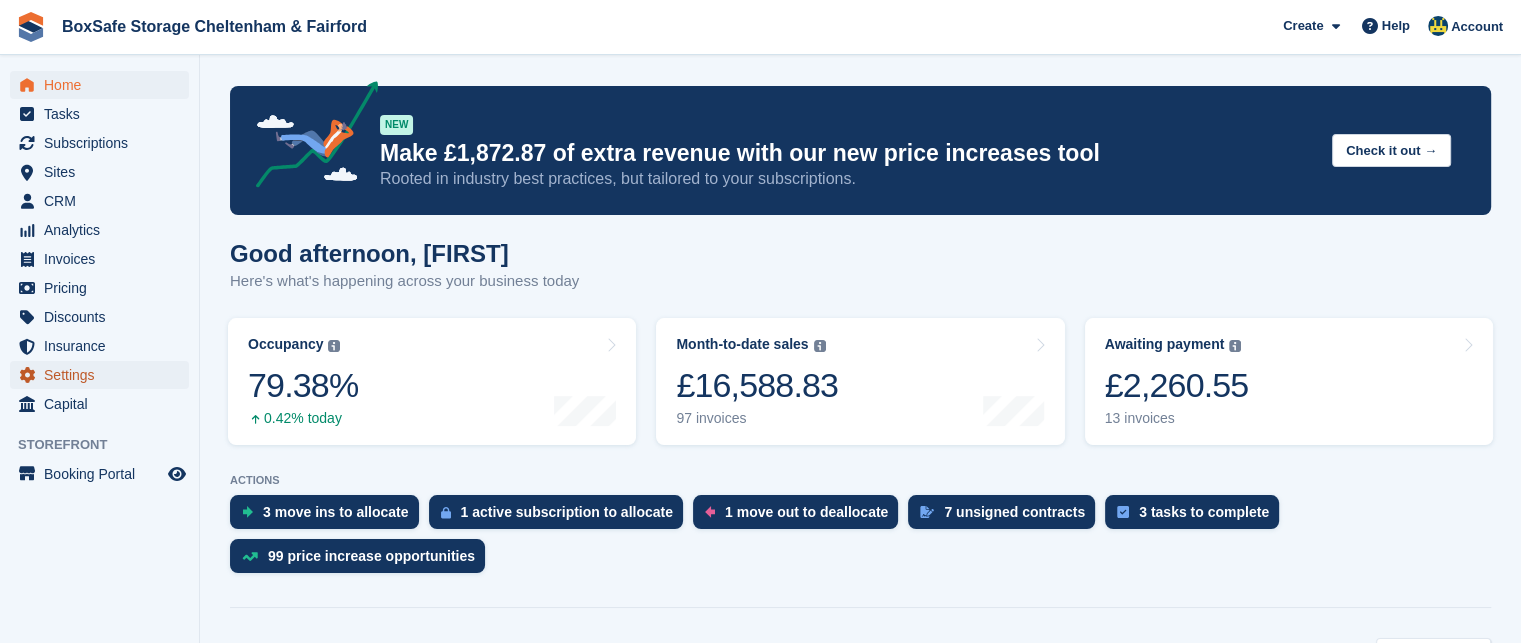 click on "Settings" at bounding box center [104, 375] 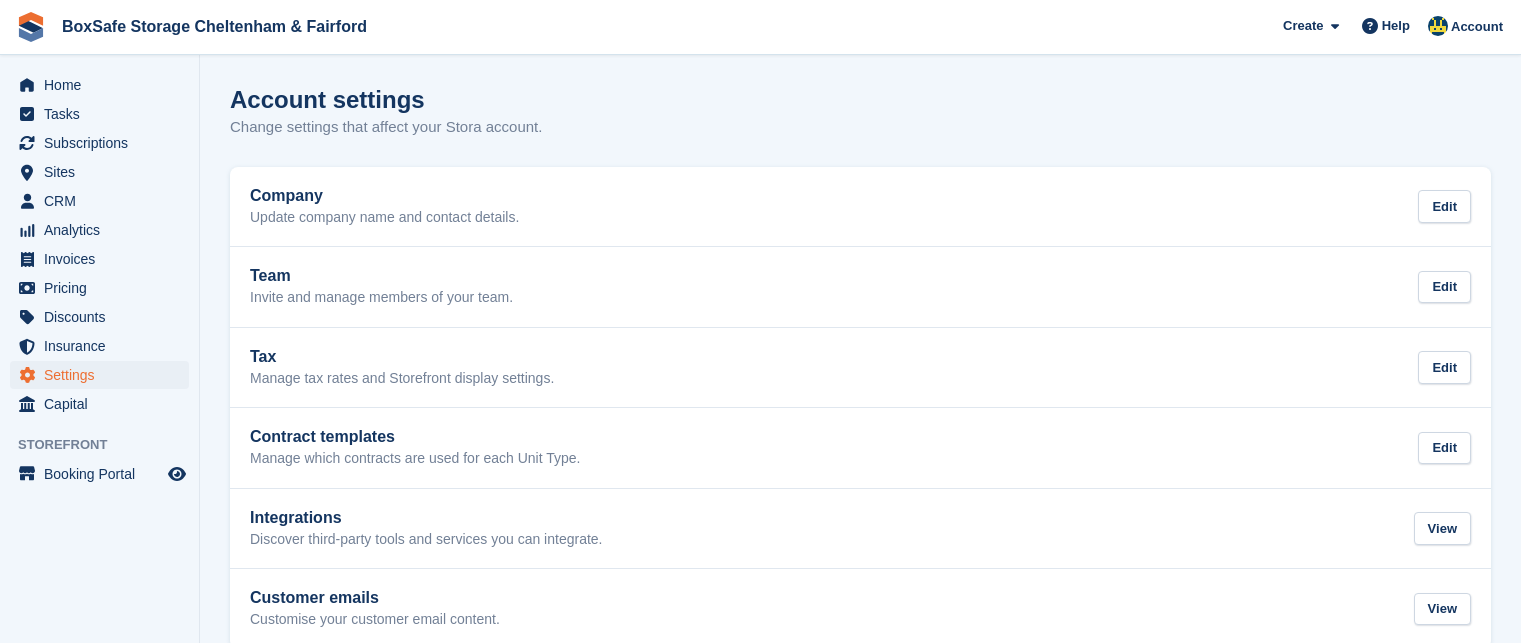scroll, scrollTop: 0, scrollLeft: 0, axis: both 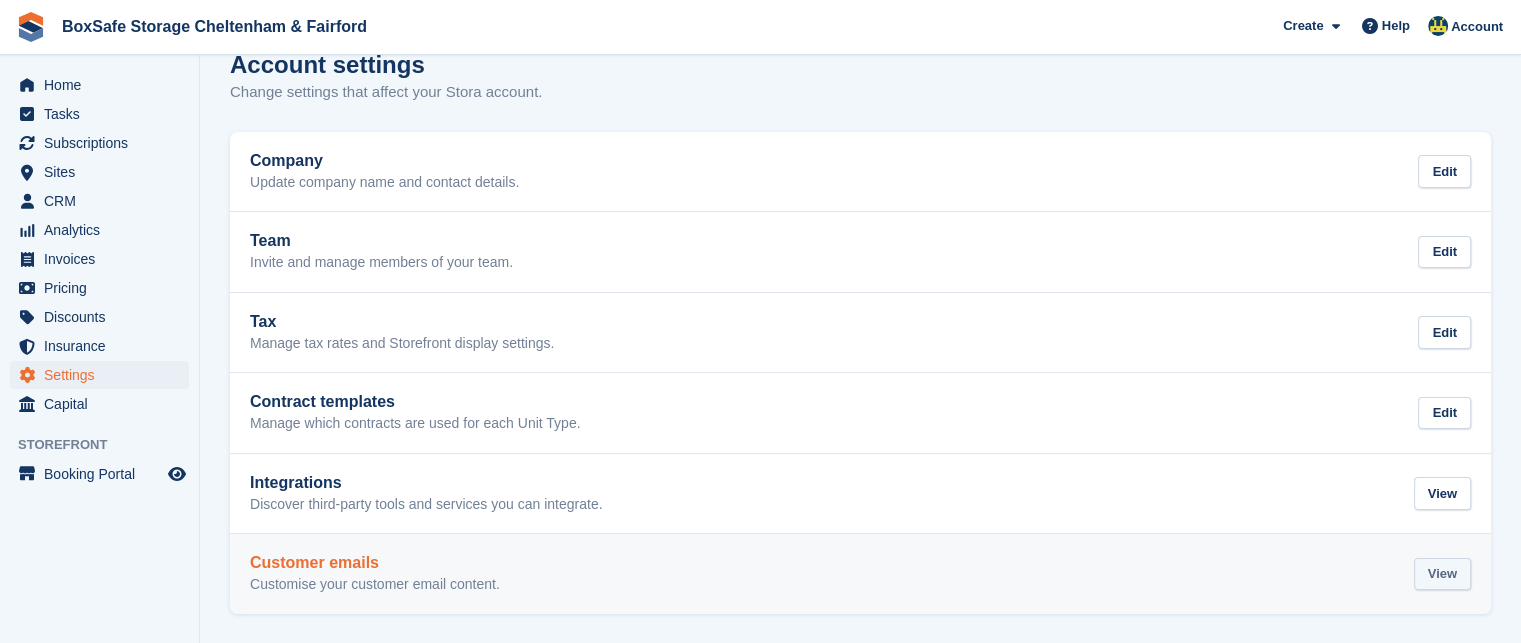 click on "View" at bounding box center [1442, 574] 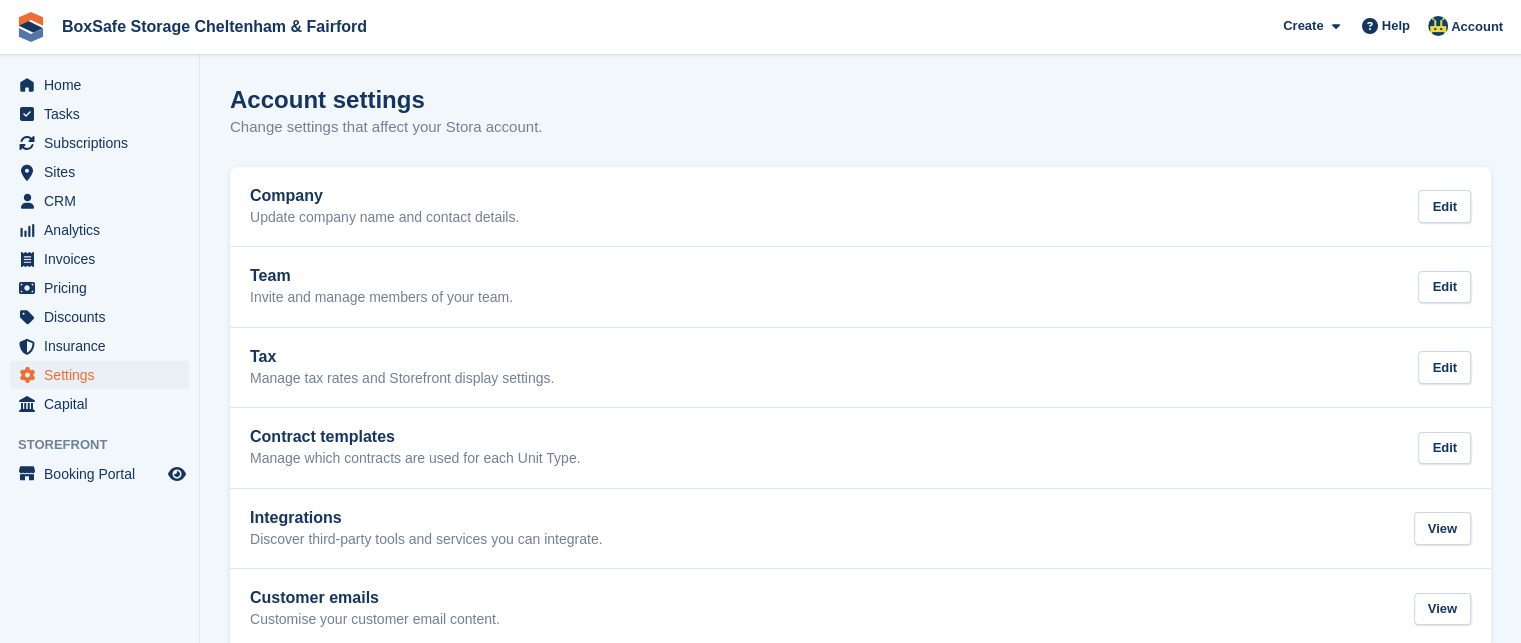scroll, scrollTop: 35, scrollLeft: 0, axis: vertical 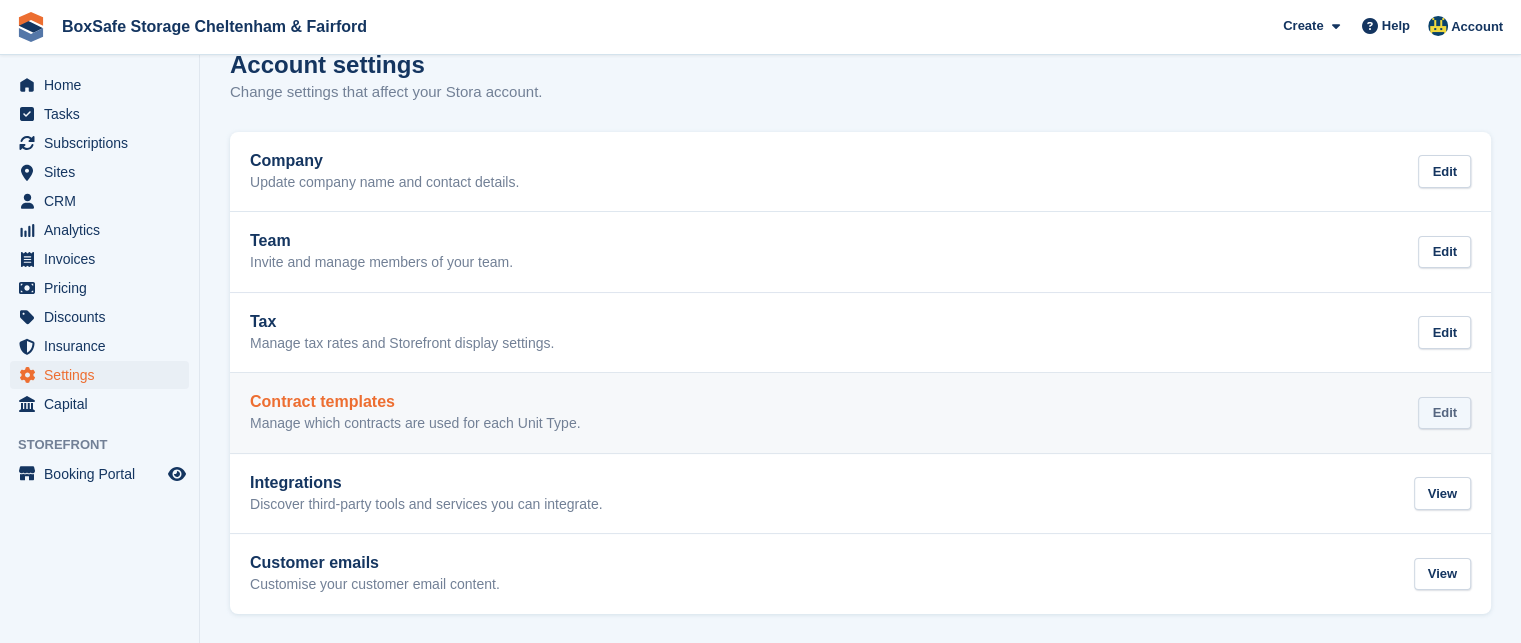 click on "Edit" at bounding box center [1444, 413] 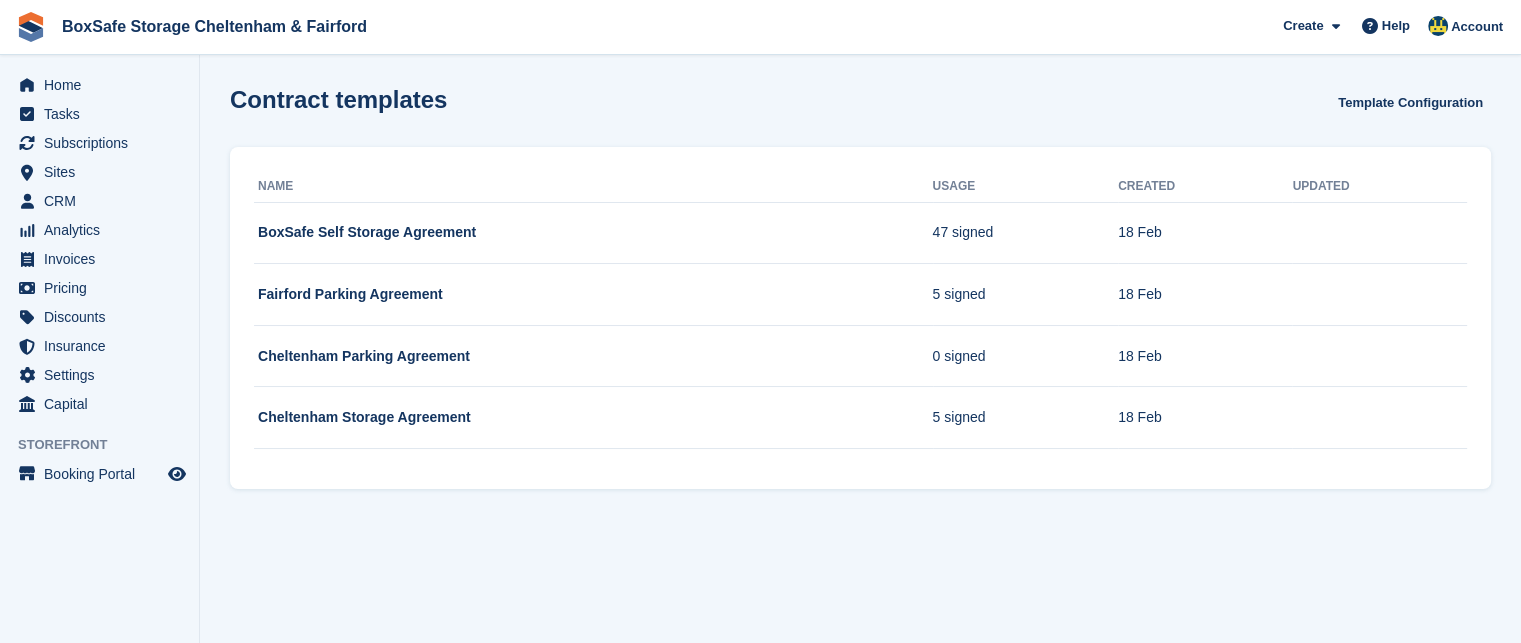 scroll, scrollTop: 0, scrollLeft: 0, axis: both 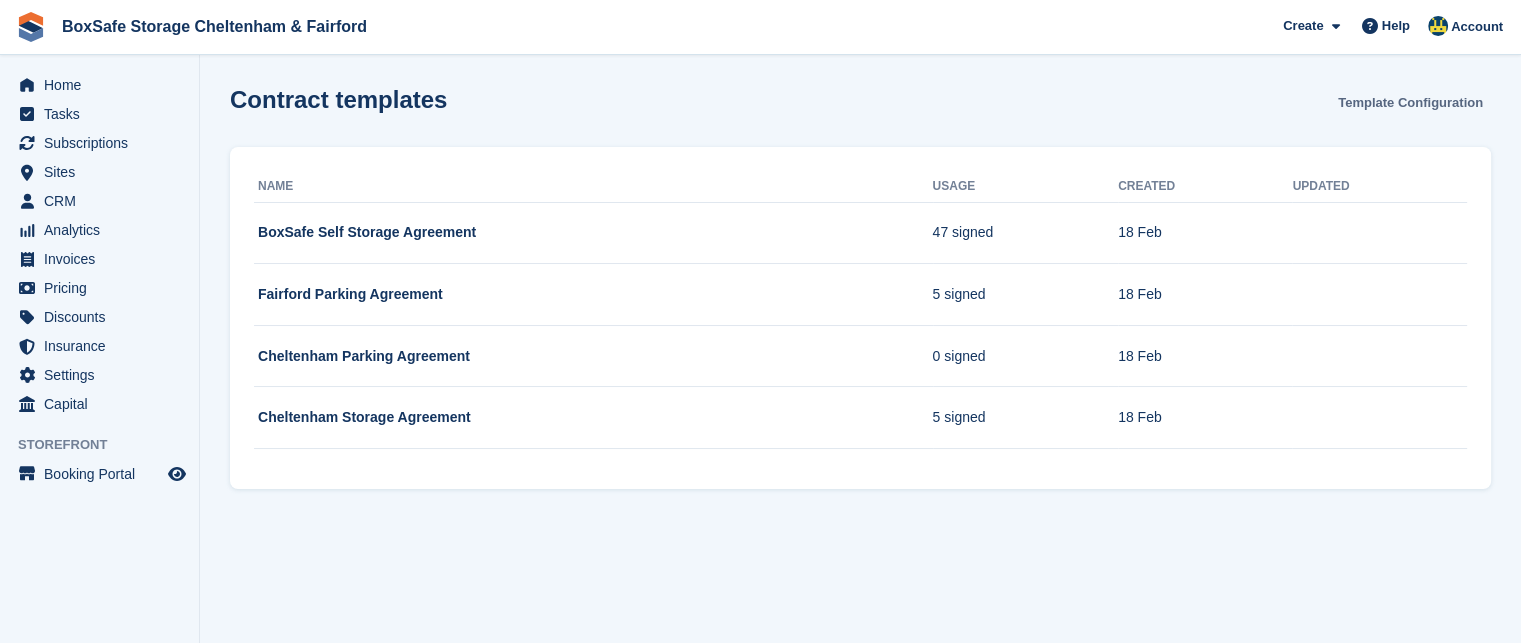 click on "Template Configuration" at bounding box center [1410, 102] 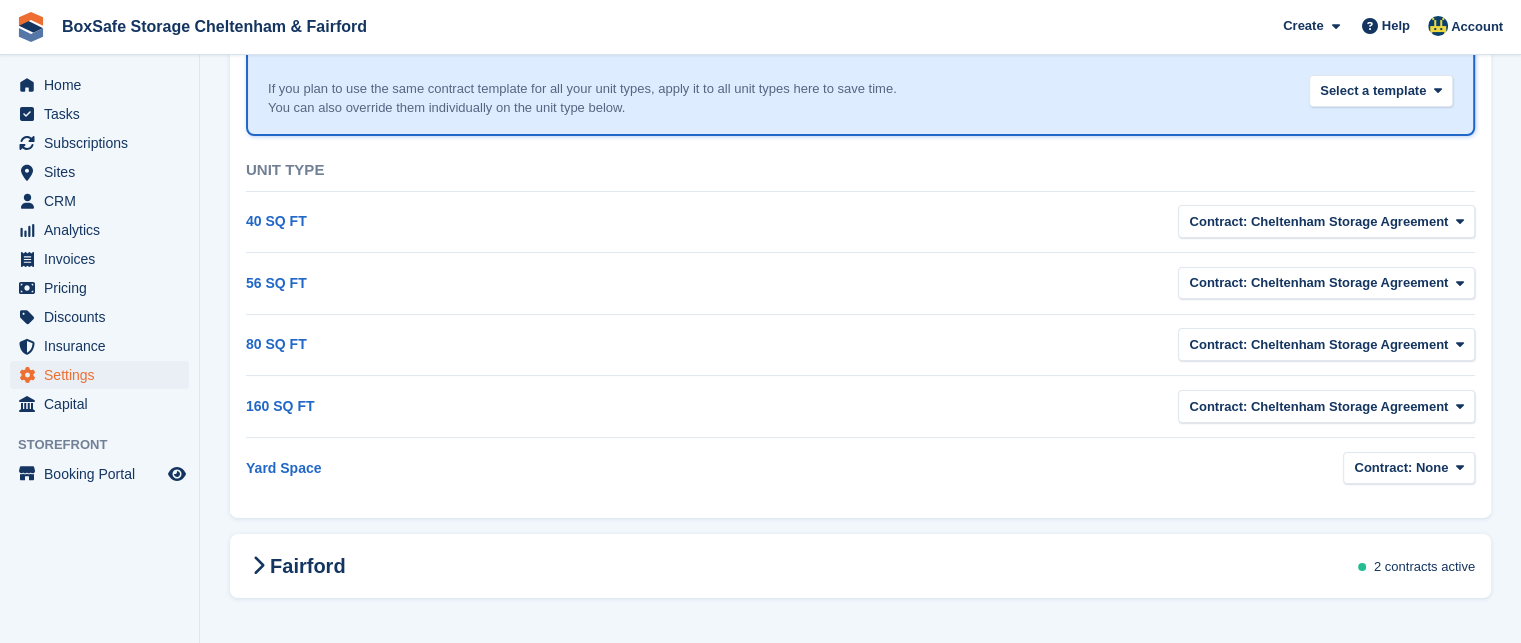 scroll, scrollTop: 0, scrollLeft: 0, axis: both 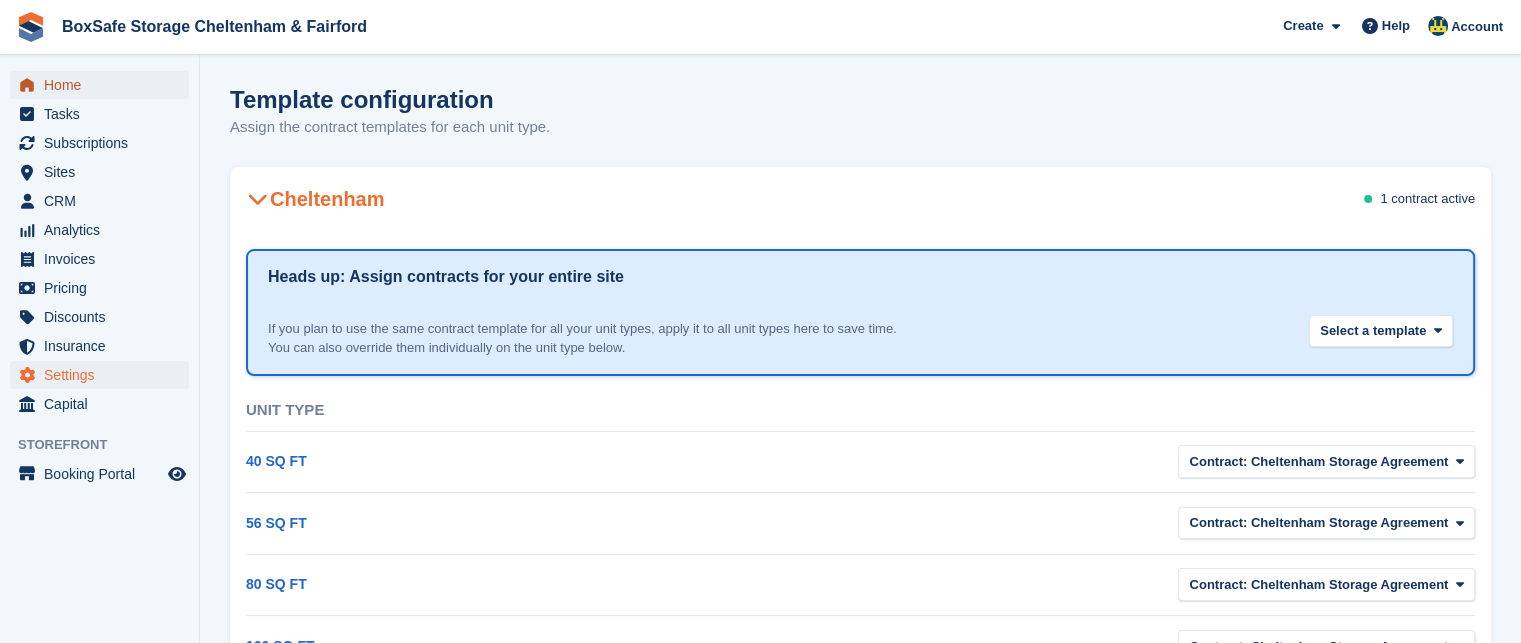 click on "Home" at bounding box center (104, 85) 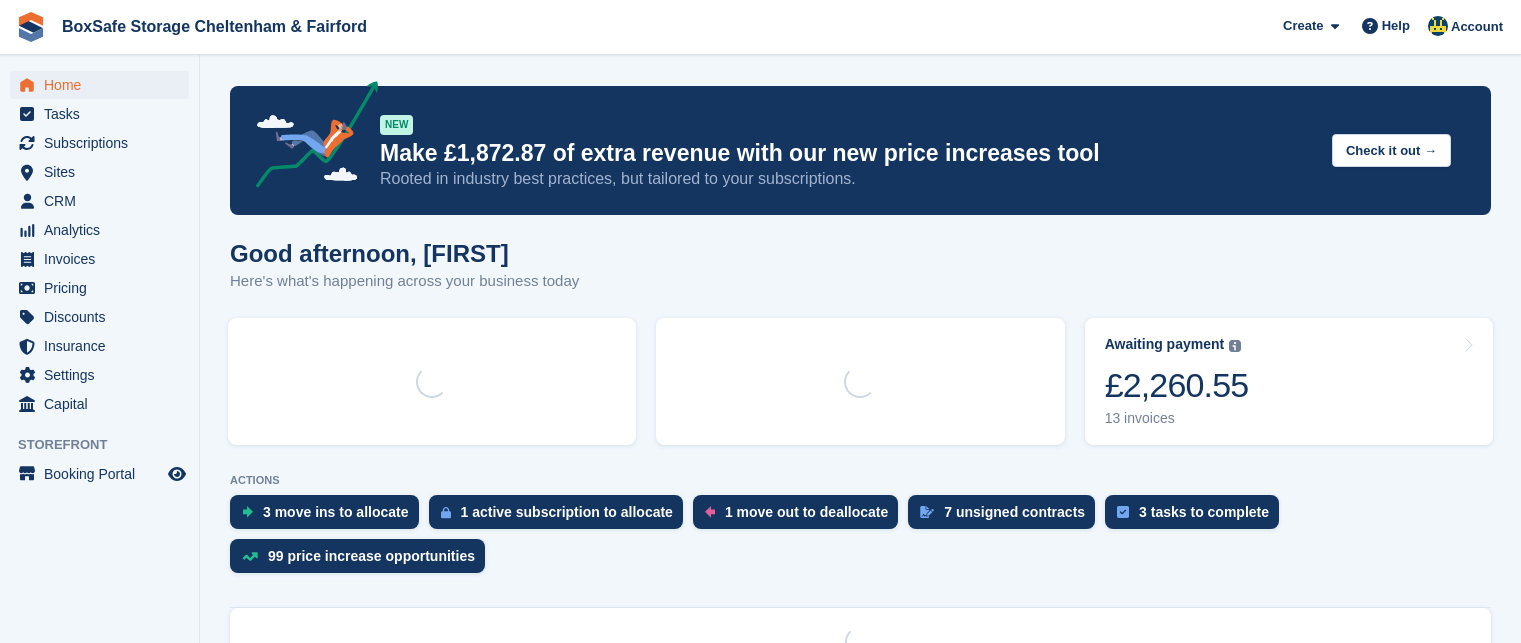 scroll, scrollTop: 0, scrollLeft: 0, axis: both 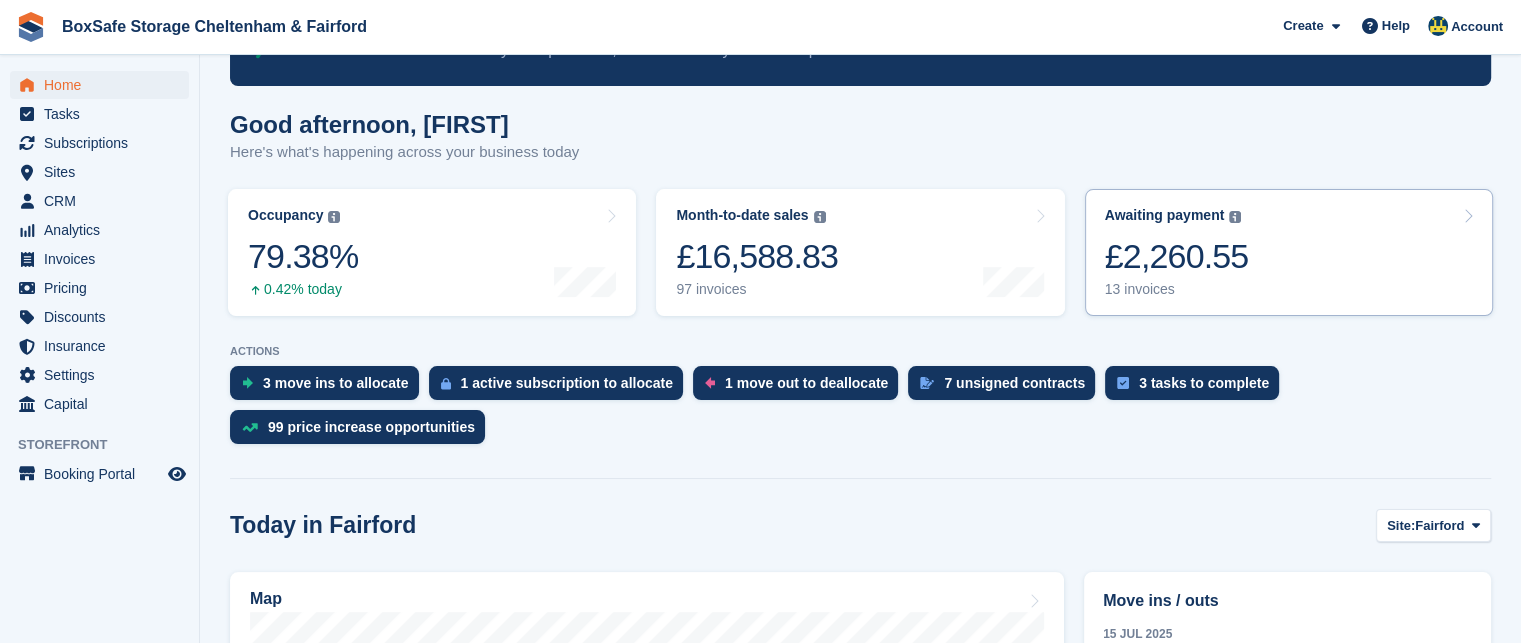 click on "£2,260.55" at bounding box center [1177, 256] 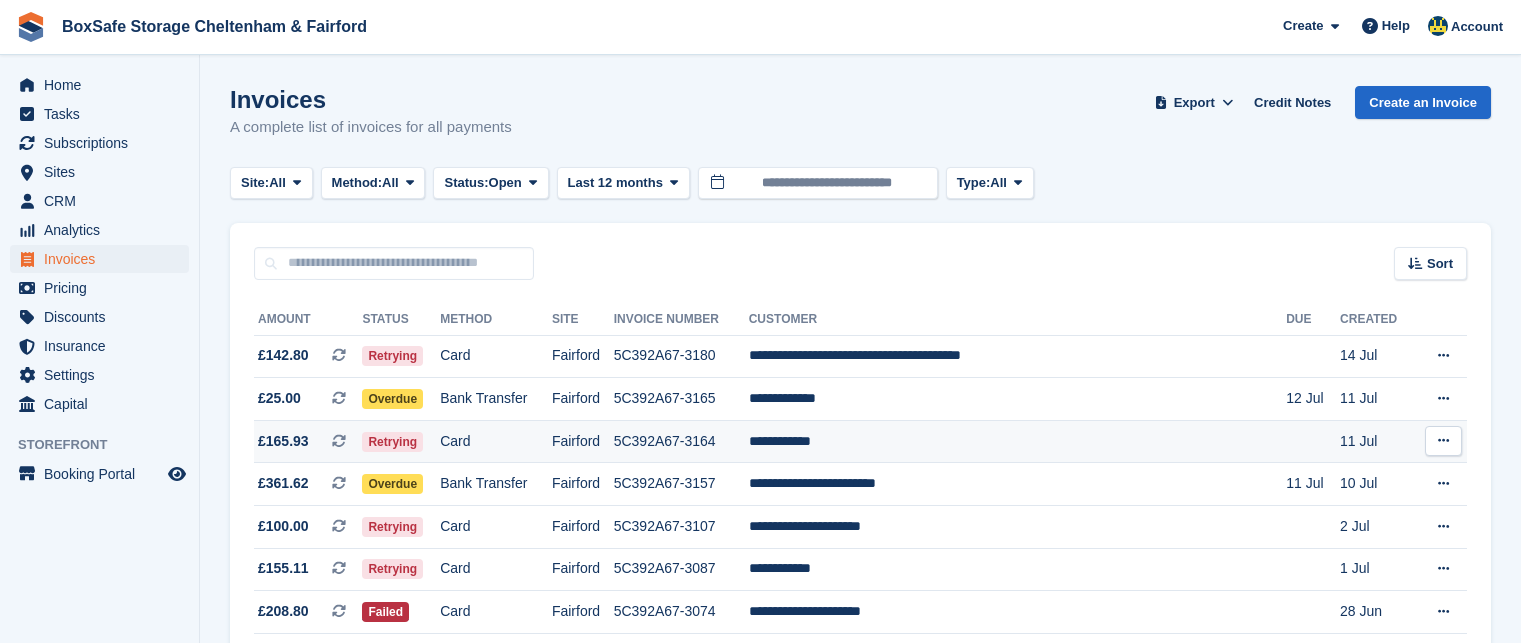 scroll, scrollTop: 0, scrollLeft: 0, axis: both 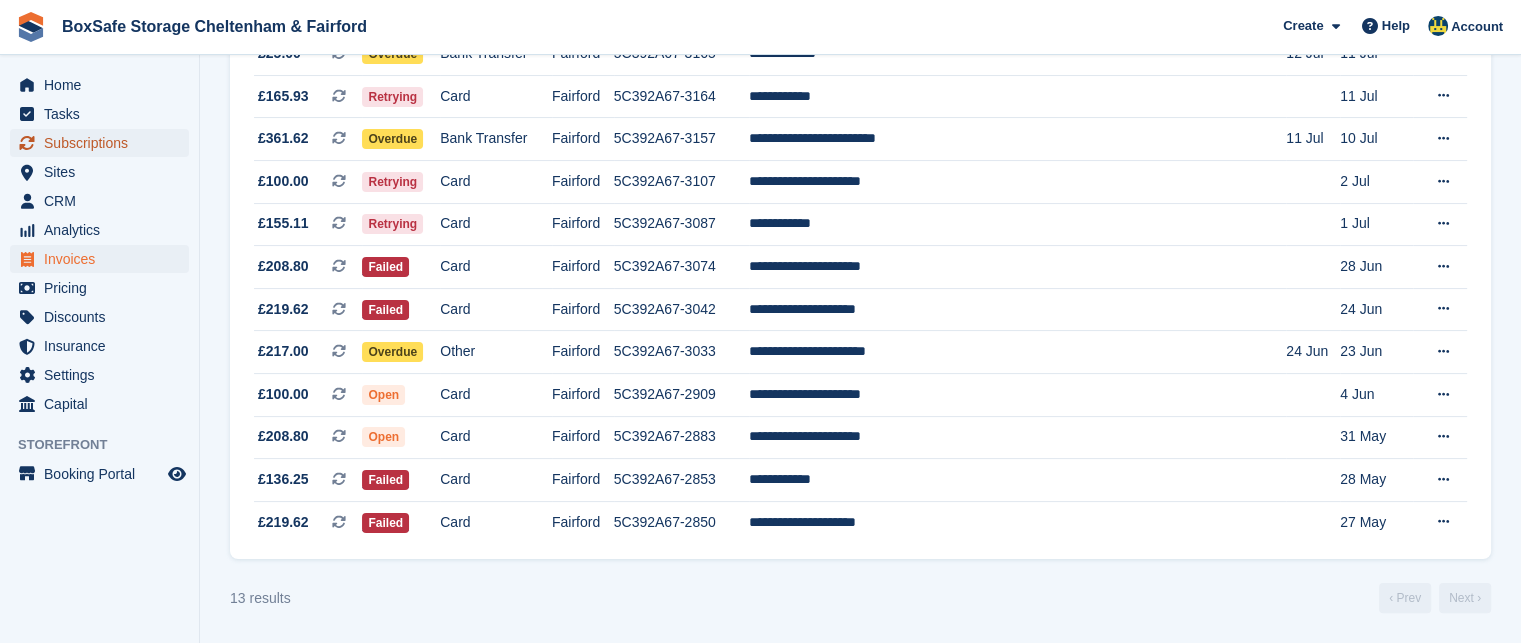 click on "Subscriptions" at bounding box center (104, 143) 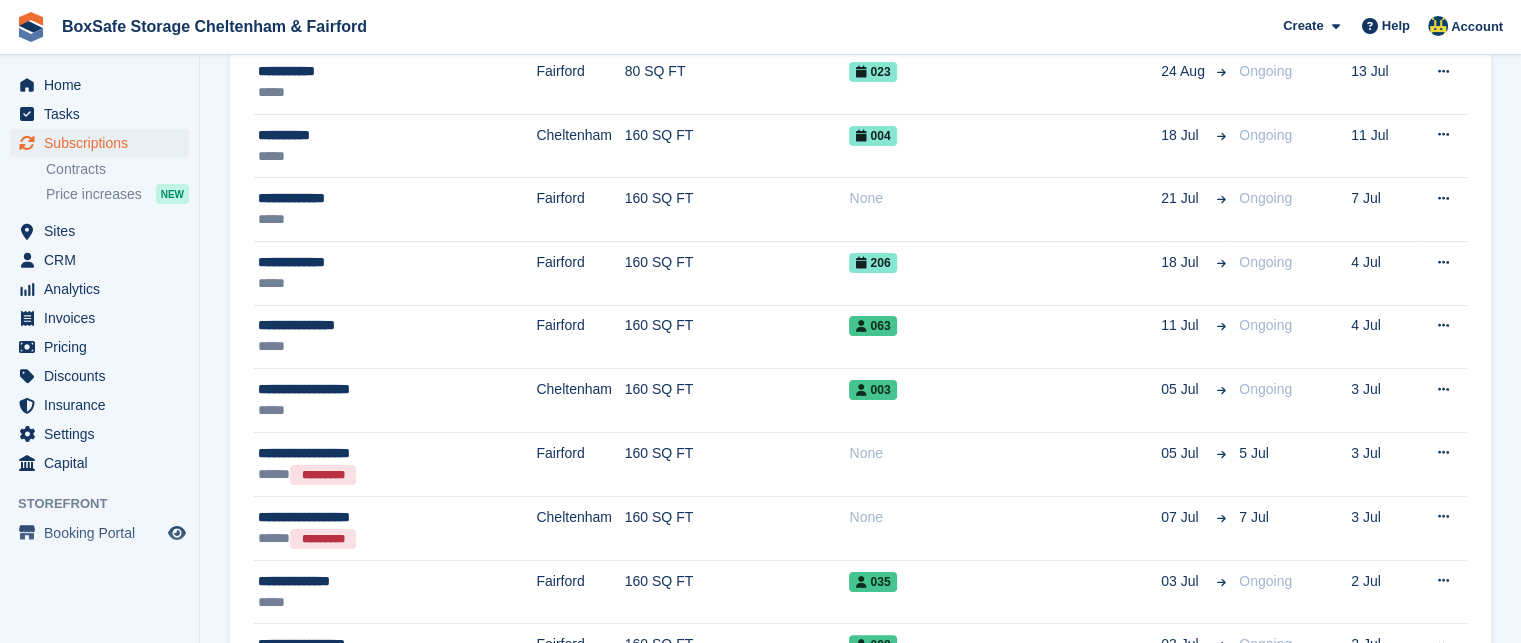 scroll, scrollTop: 0, scrollLeft: 0, axis: both 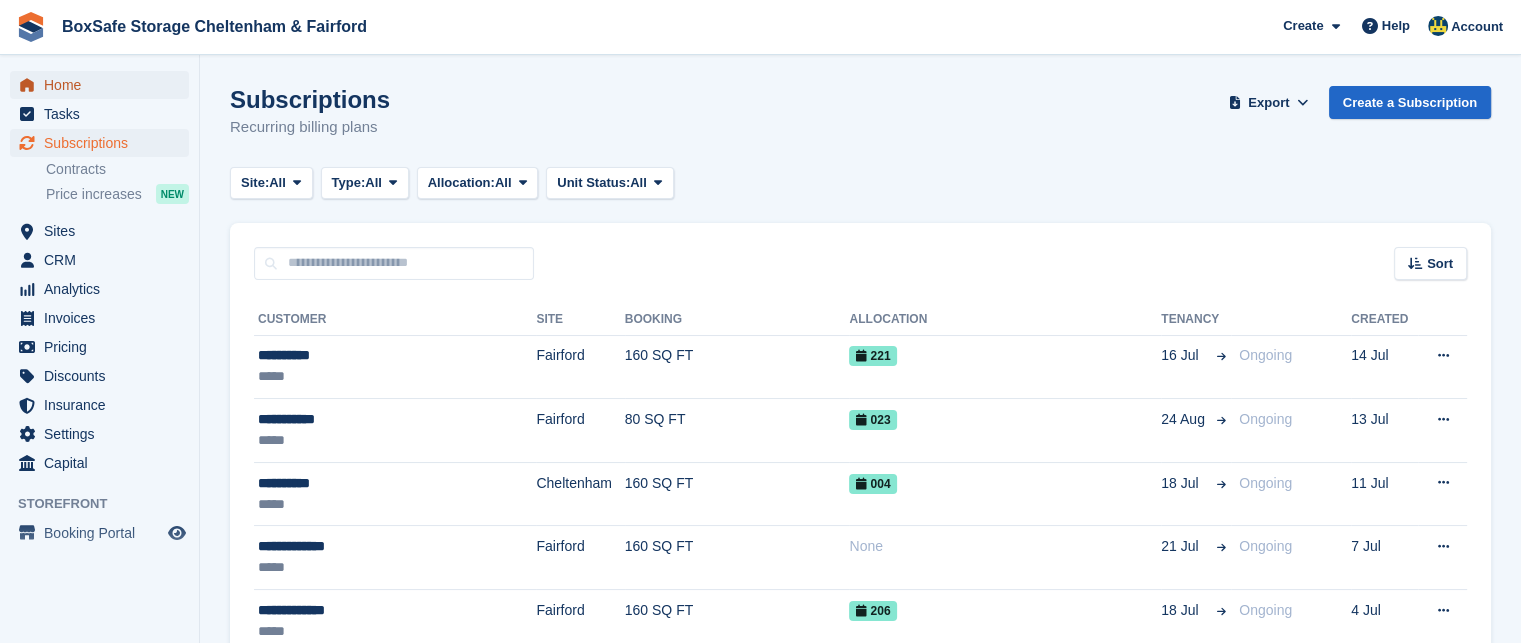 click on "Home" at bounding box center (104, 85) 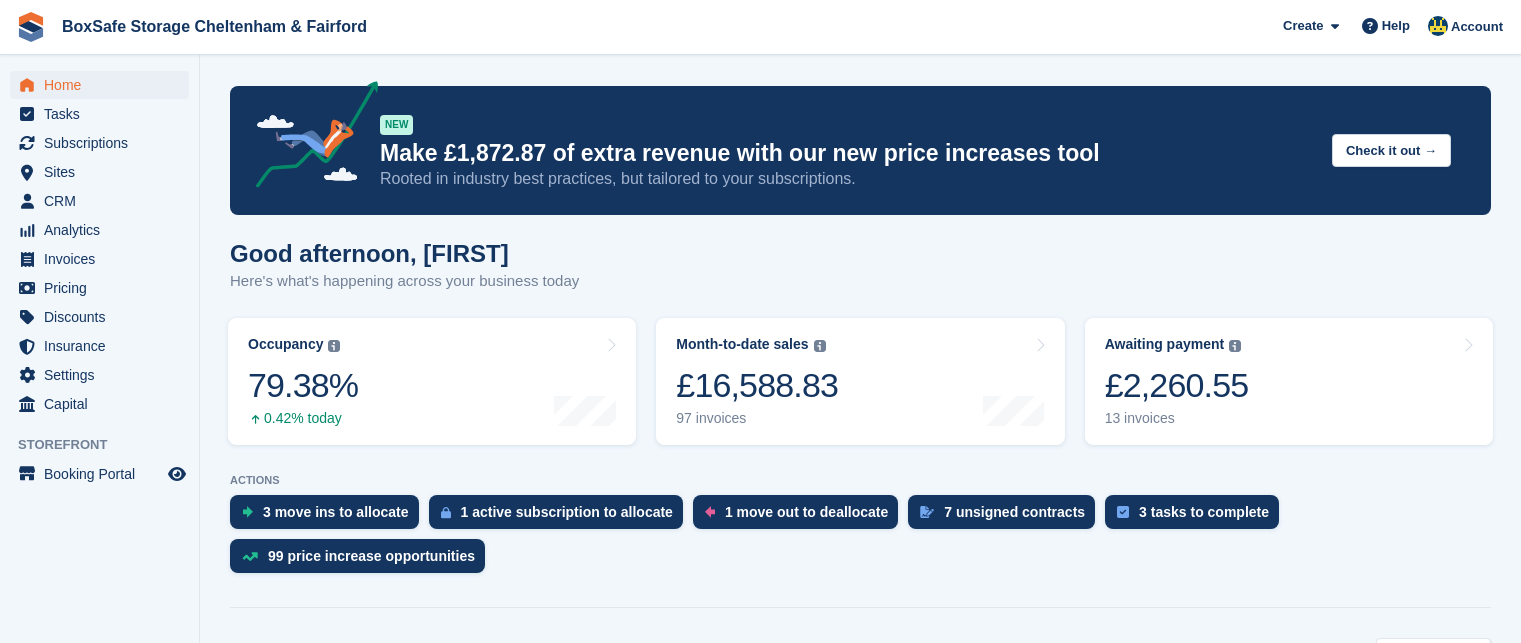 scroll, scrollTop: 0, scrollLeft: 0, axis: both 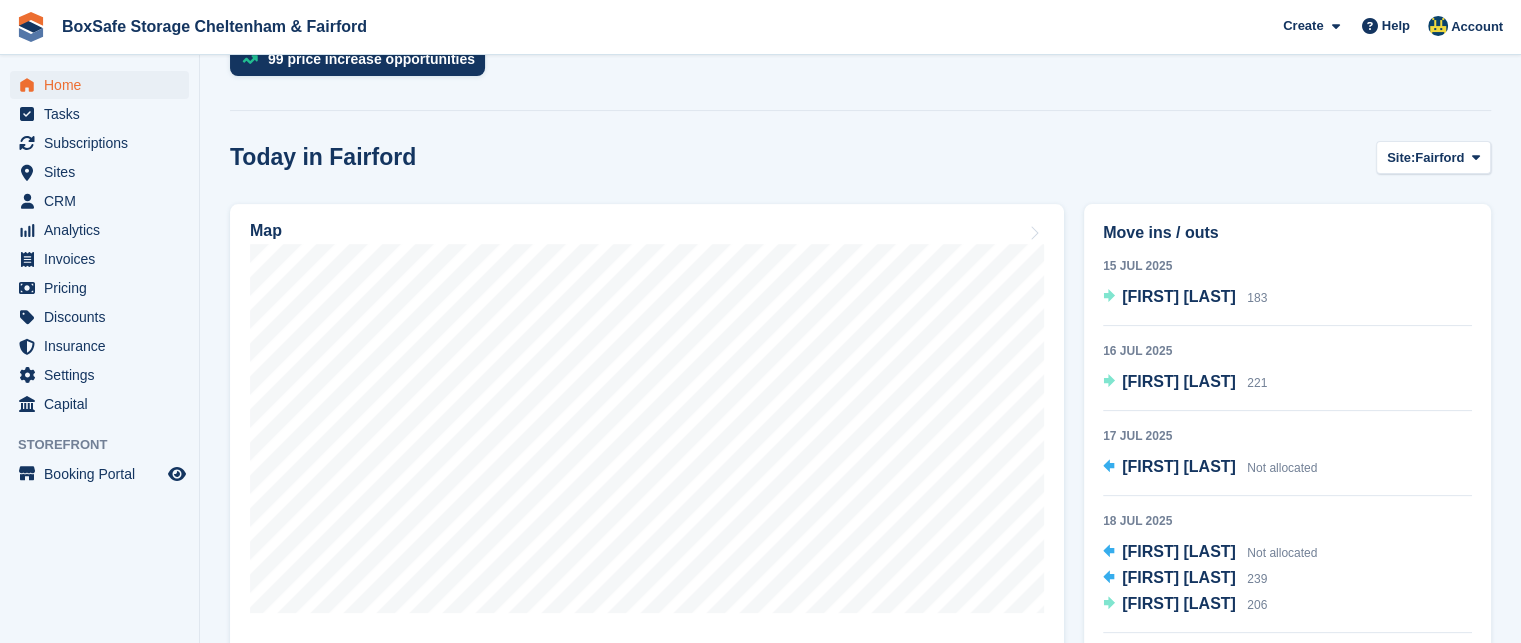 drag, startPoint x: 1527, startPoint y: 120, endPoint x: 1535, endPoint y: 266, distance: 146.21901 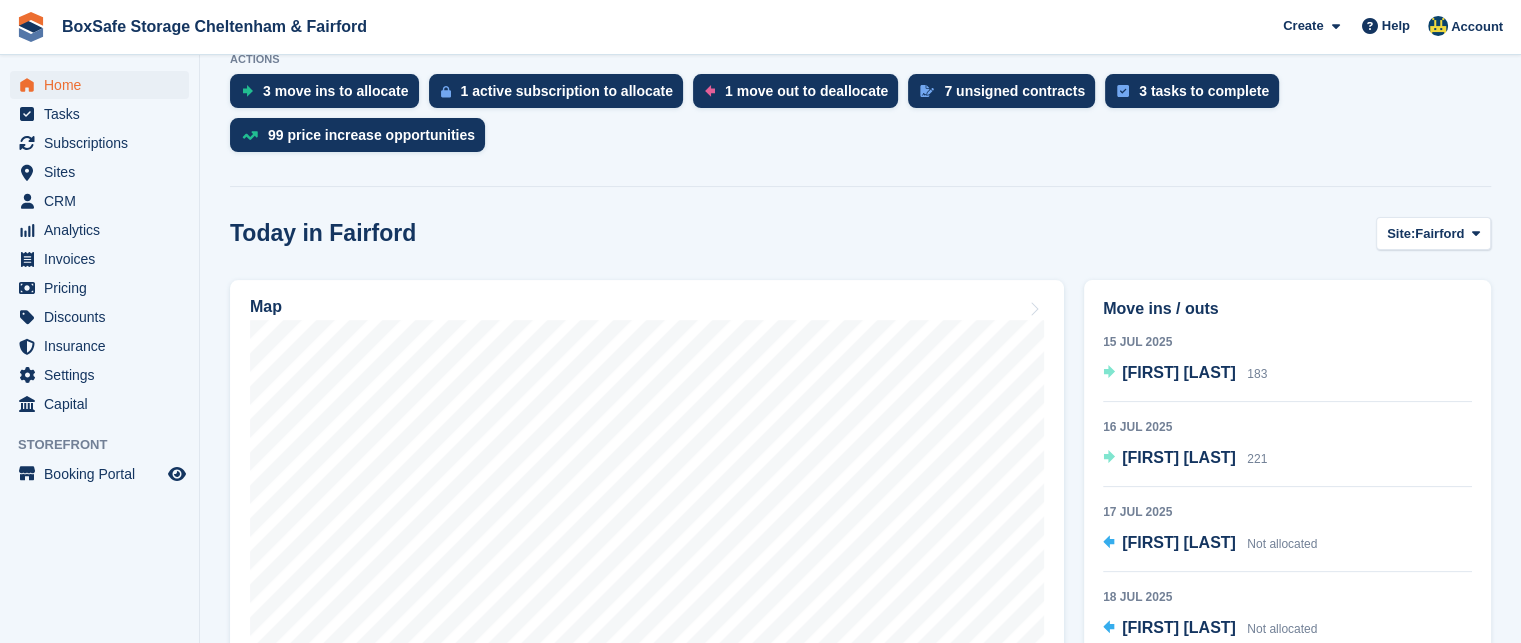 scroll, scrollTop: 399, scrollLeft: 0, axis: vertical 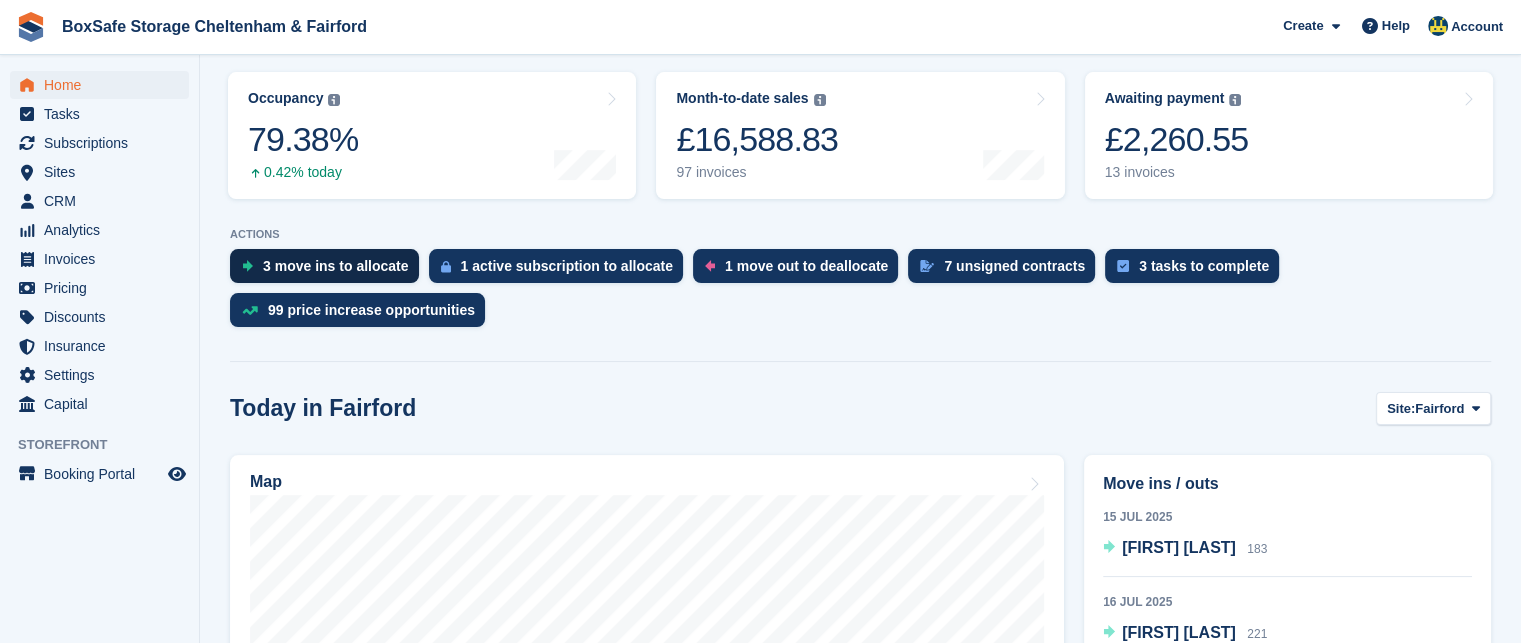click on "3
move ins to allocate" at bounding box center (336, 266) 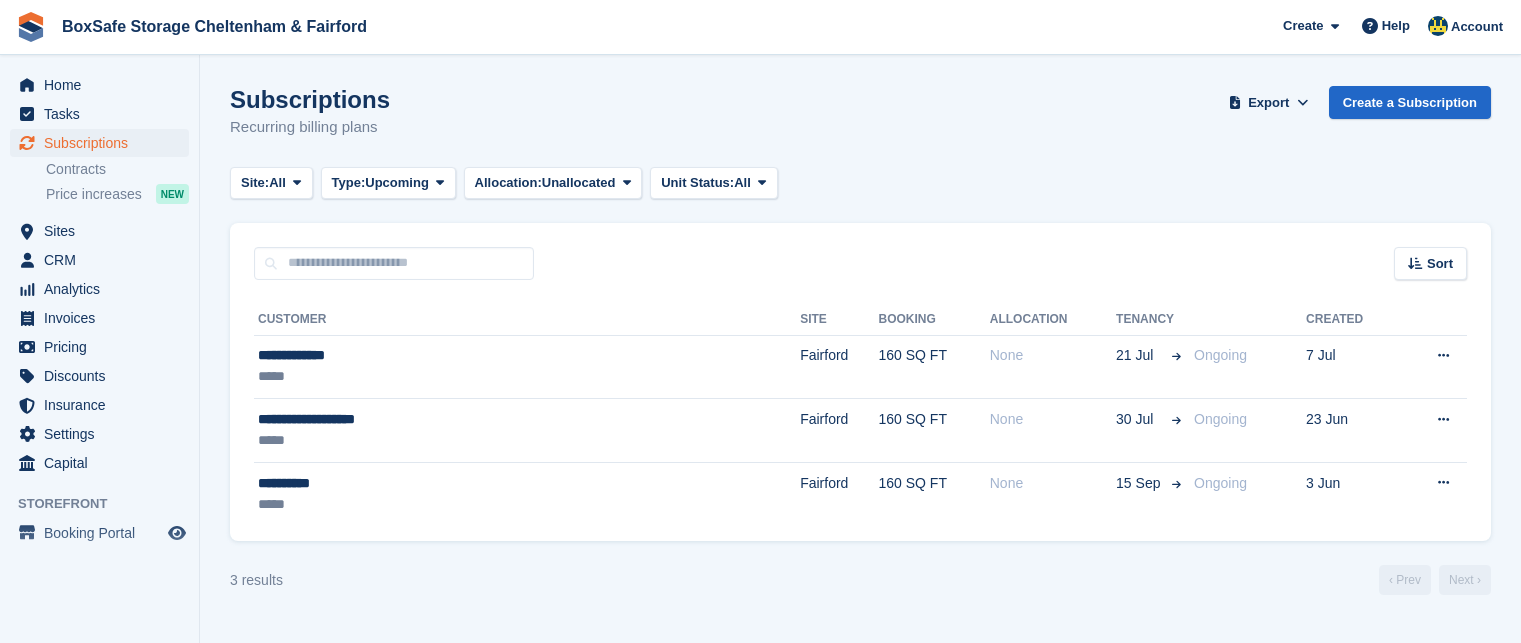 scroll, scrollTop: 0, scrollLeft: 0, axis: both 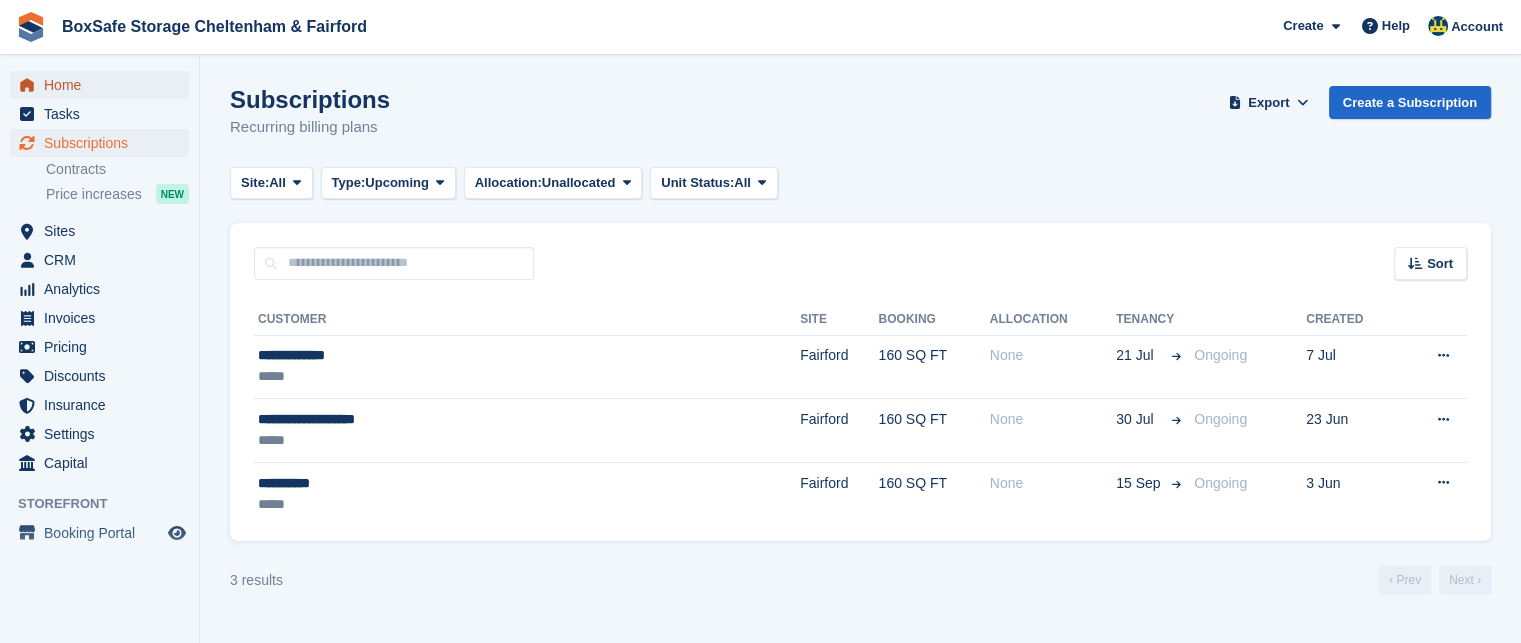 click on "Home" at bounding box center [104, 85] 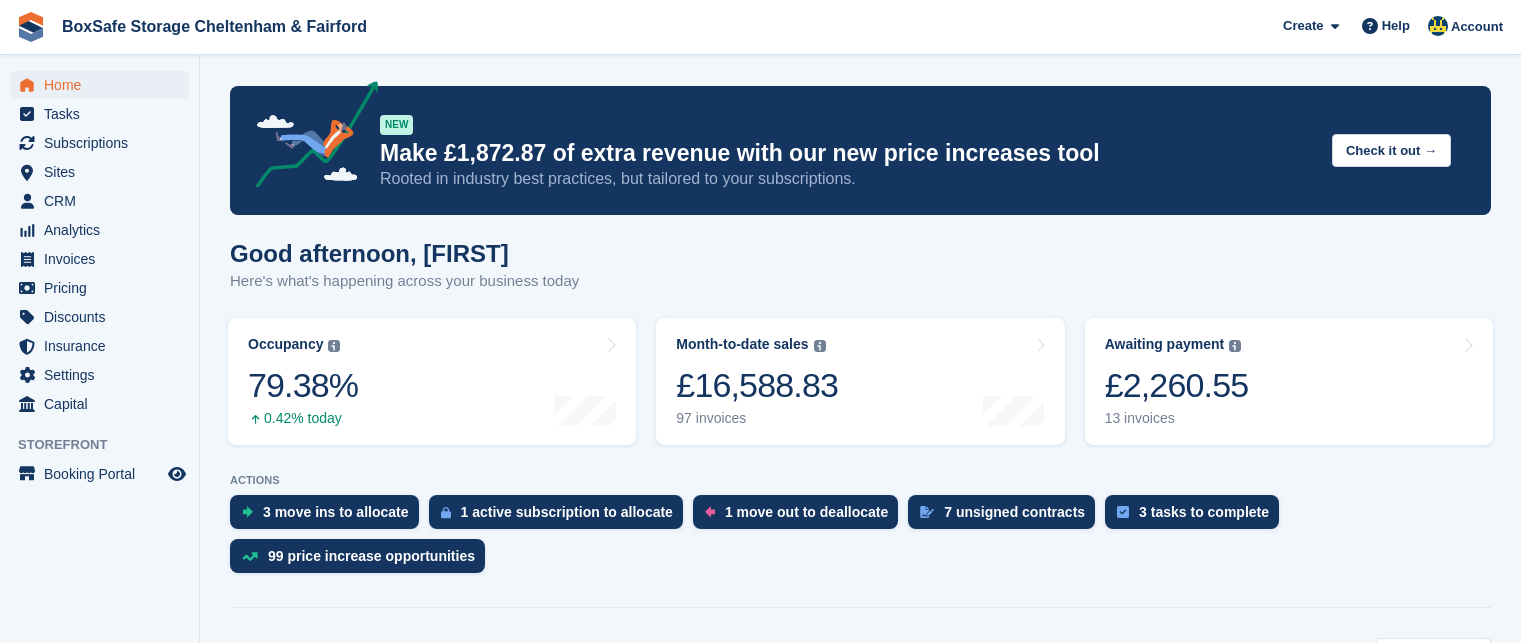 scroll, scrollTop: 0, scrollLeft: 0, axis: both 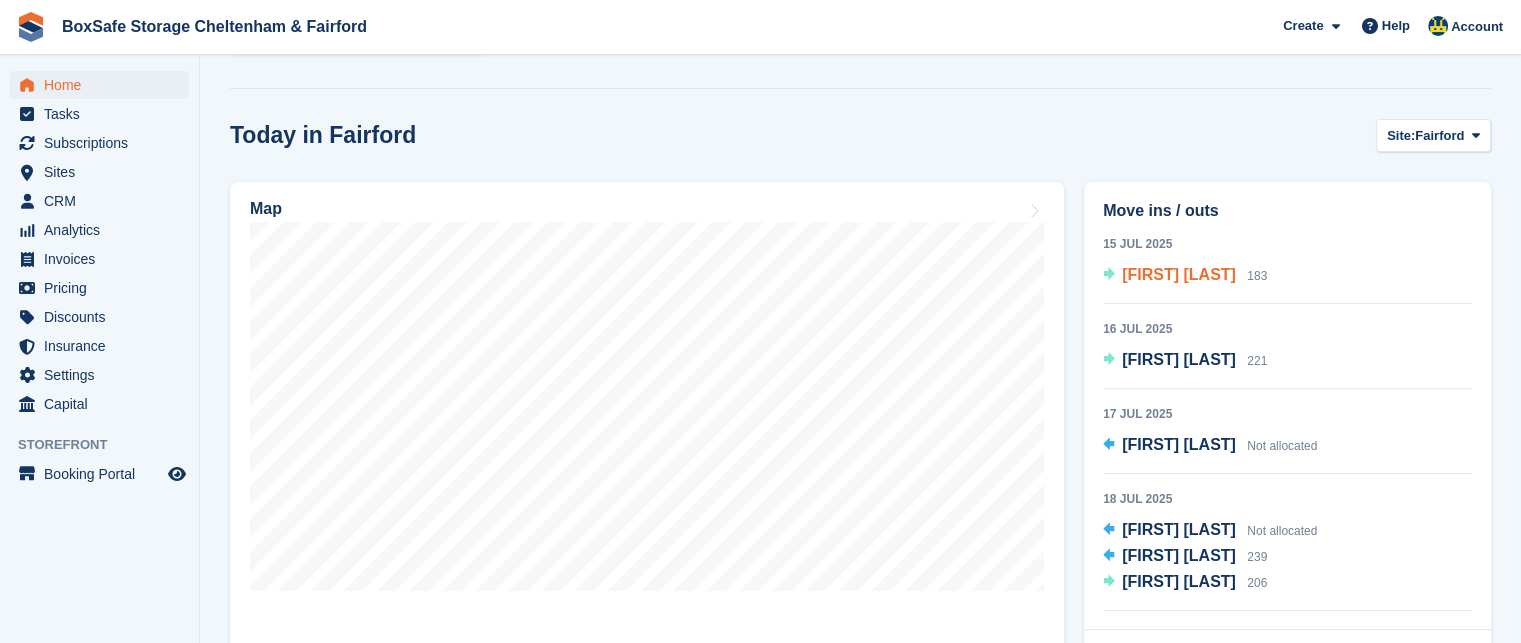 click on "[FIRST] [LAST]" at bounding box center [1179, 274] 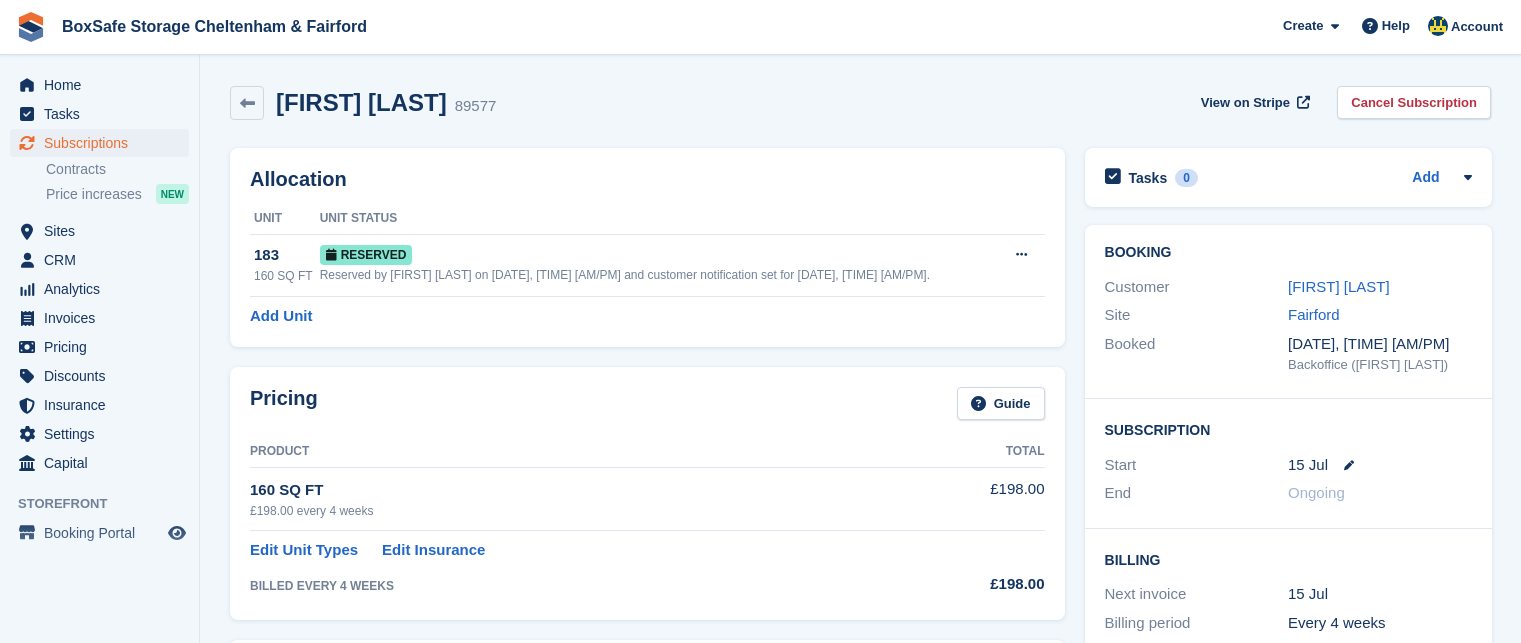 scroll, scrollTop: 0, scrollLeft: 0, axis: both 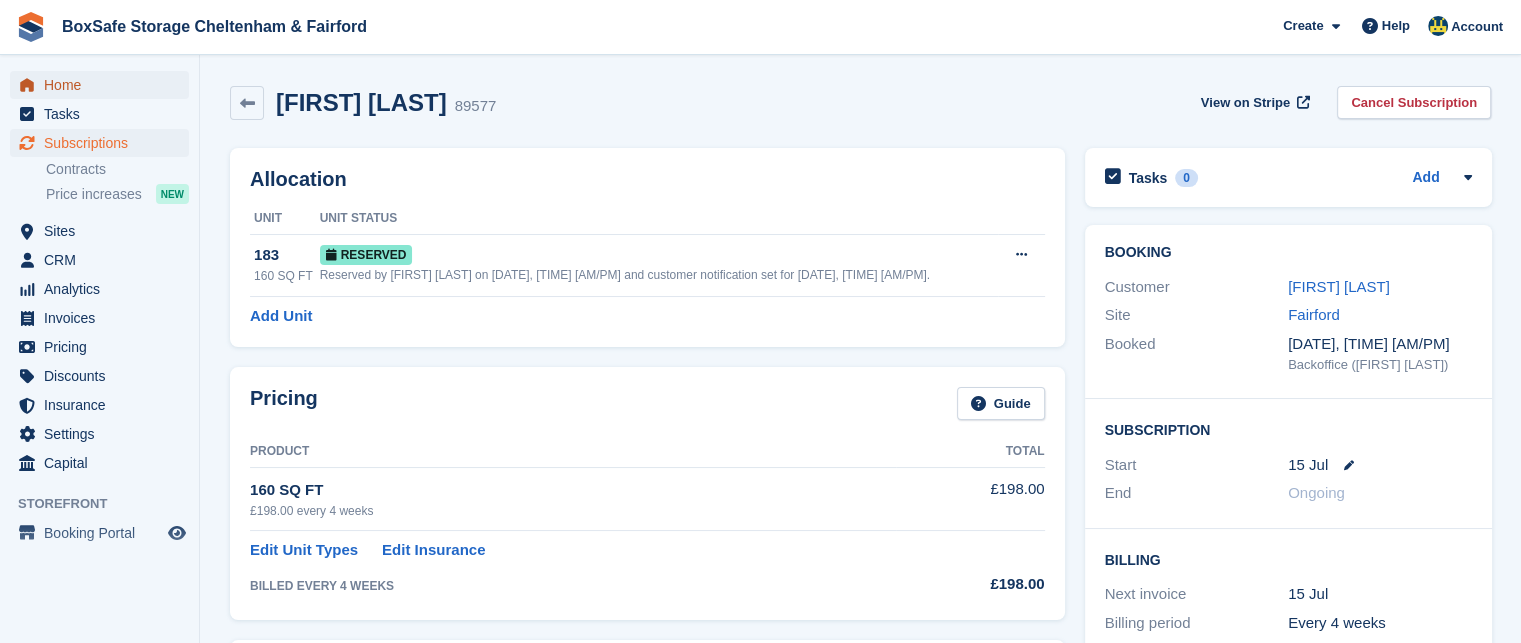 click on "Home" at bounding box center (104, 85) 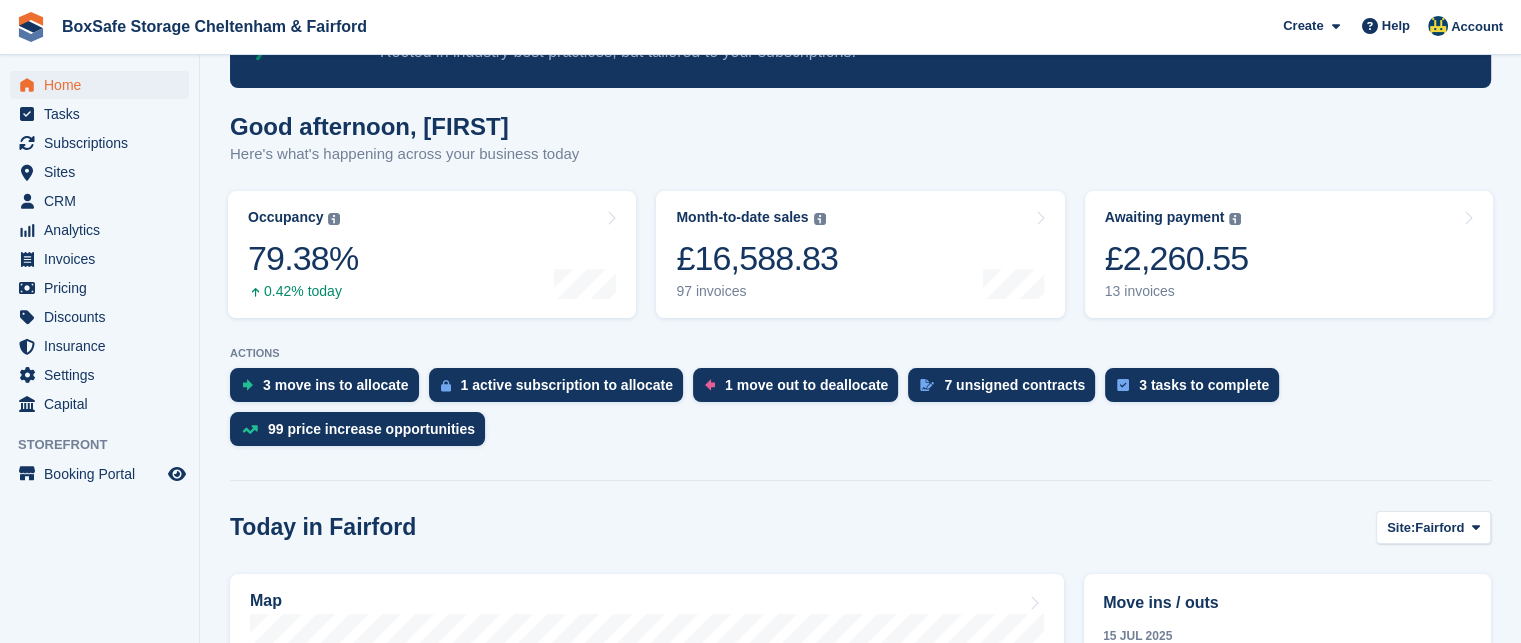 scroll, scrollTop: 137, scrollLeft: 0, axis: vertical 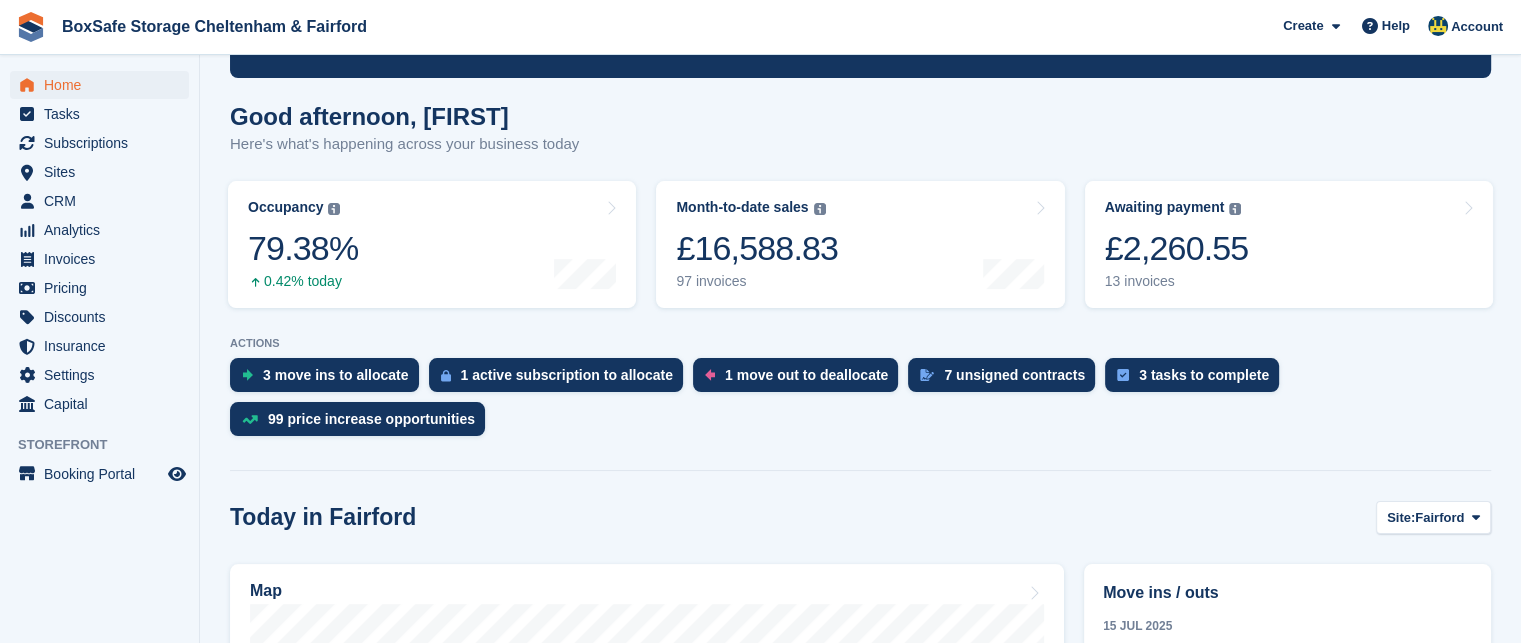 click on "NEW
Make £1,872.87 of extra revenue with our new price increases tool
Rooted in industry best practices, but tailored to your subscriptions.
Check it out →
Good afternoon, Kim
Here's what's happening across your business today
Occupancy
The percentage of all currently allocated units in terms of area. Includes units with occupied, repo or overlocked status. Trendline shows changes across last 30 days.
79.38%
0.42% today" at bounding box center [860, 904] 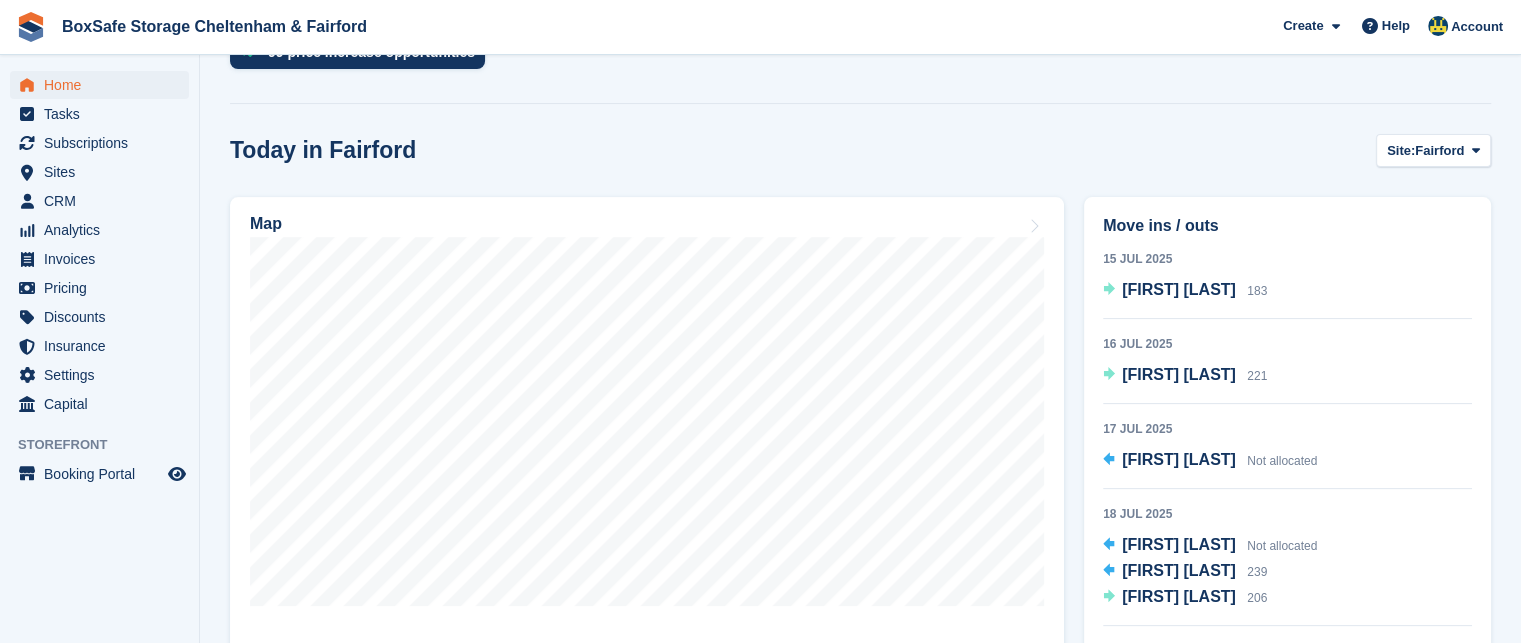 scroll, scrollTop: 520, scrollLeft: 0, axis: vertical 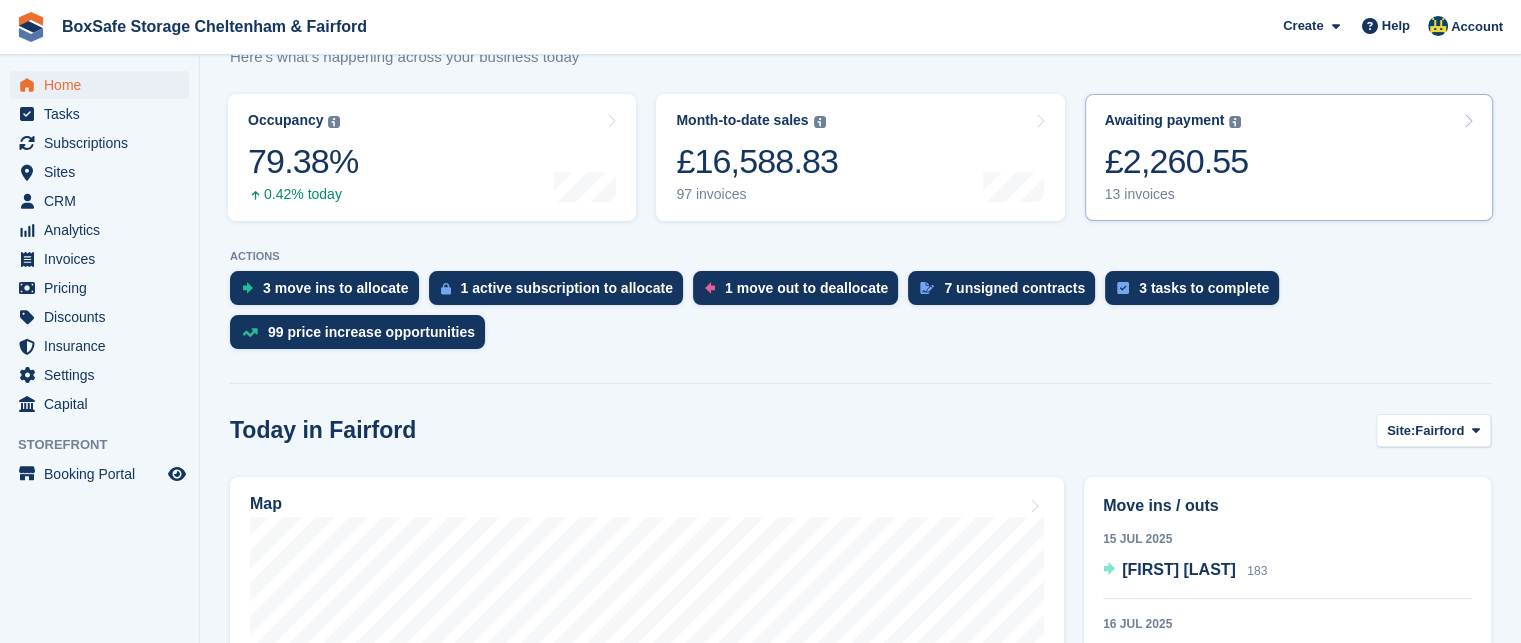 click on "Awaiting payment
The total outstanding balance on all open invoices.
£2,260.55
13 invoices" at bounding box center (1289, 157) 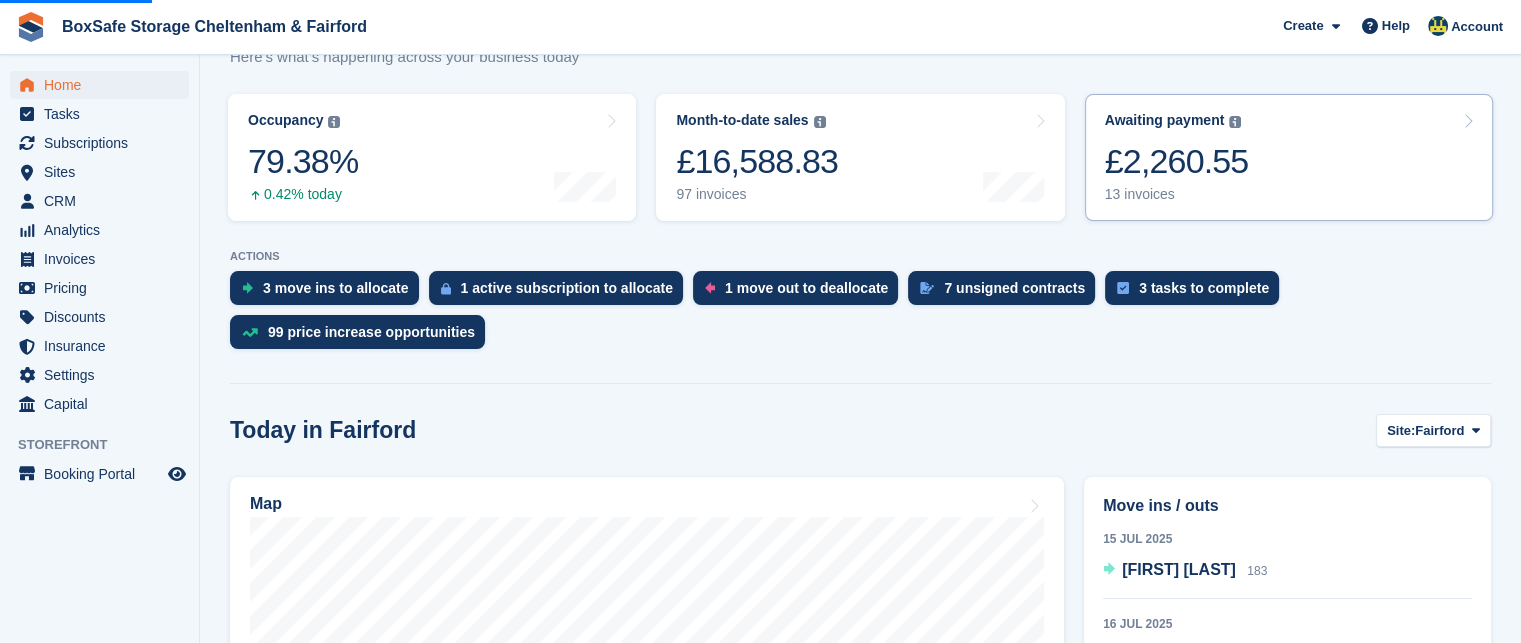 click on "Awaiting payment
The total outstanding balance on all open invoices.
£2,260.55
13 invoices" at bounding box center [1289, 157] 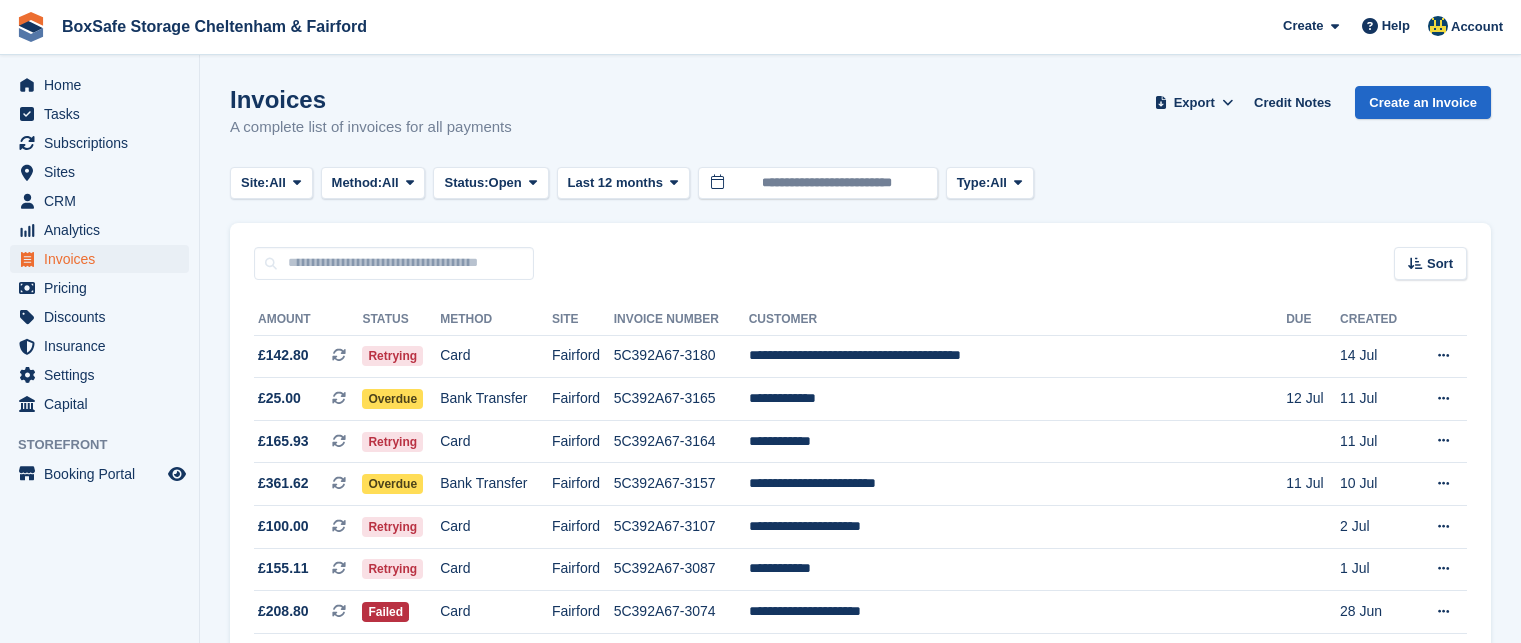 scroll, scrollTop: 0, scrollLeft: 0, axis: both 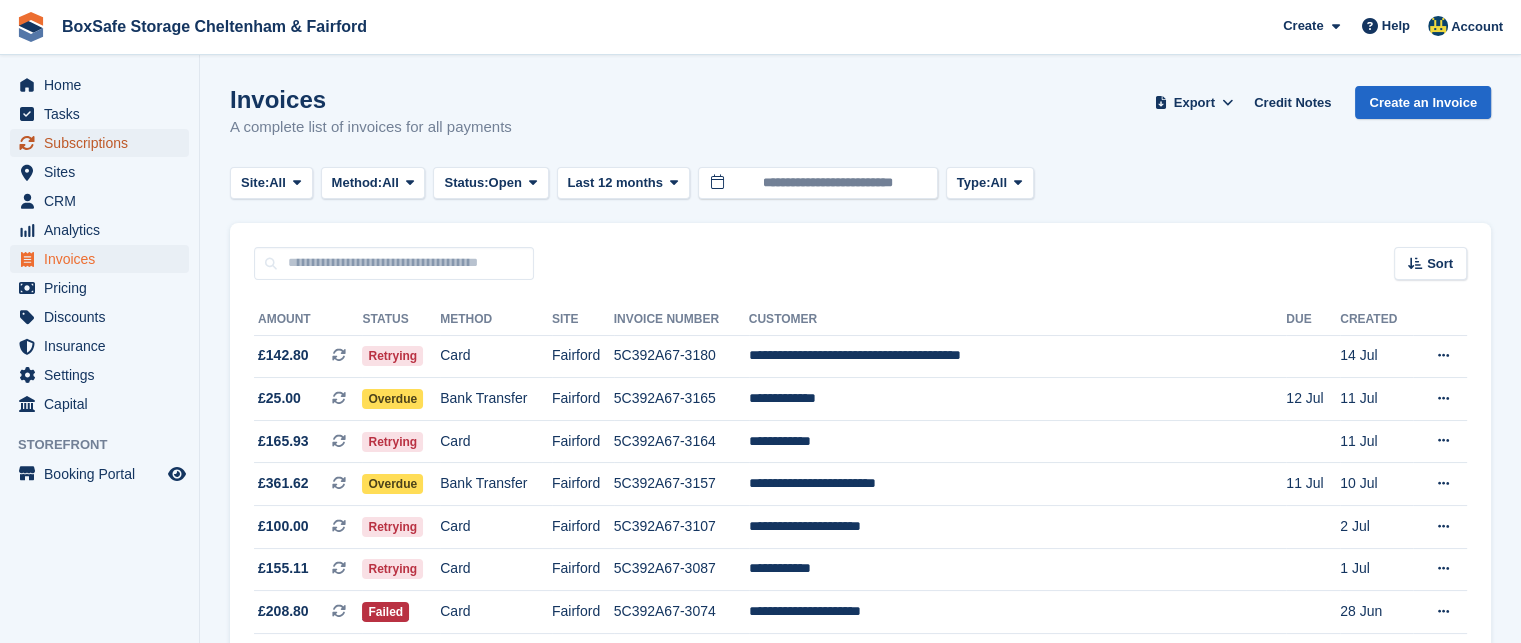 click on "Subscriptions" at bounding box center [104, 143] 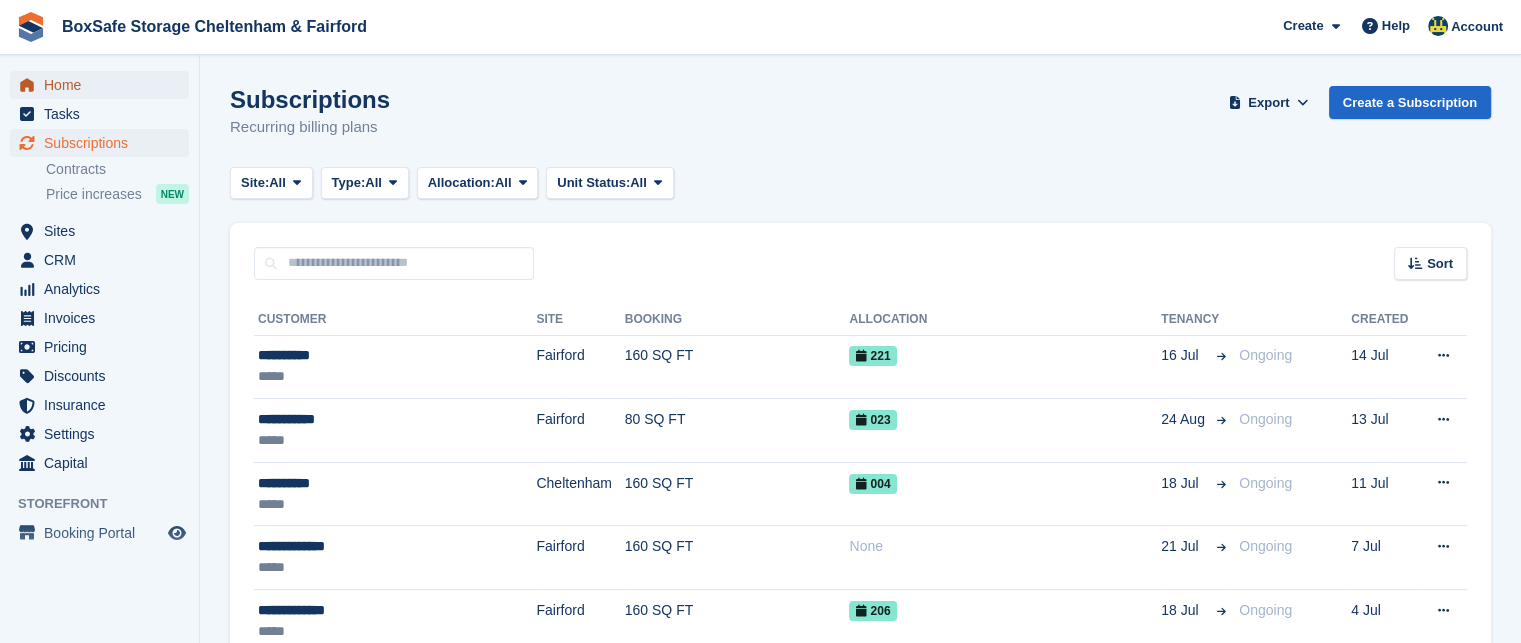 click on "Home" at bounding box center [104, 85] 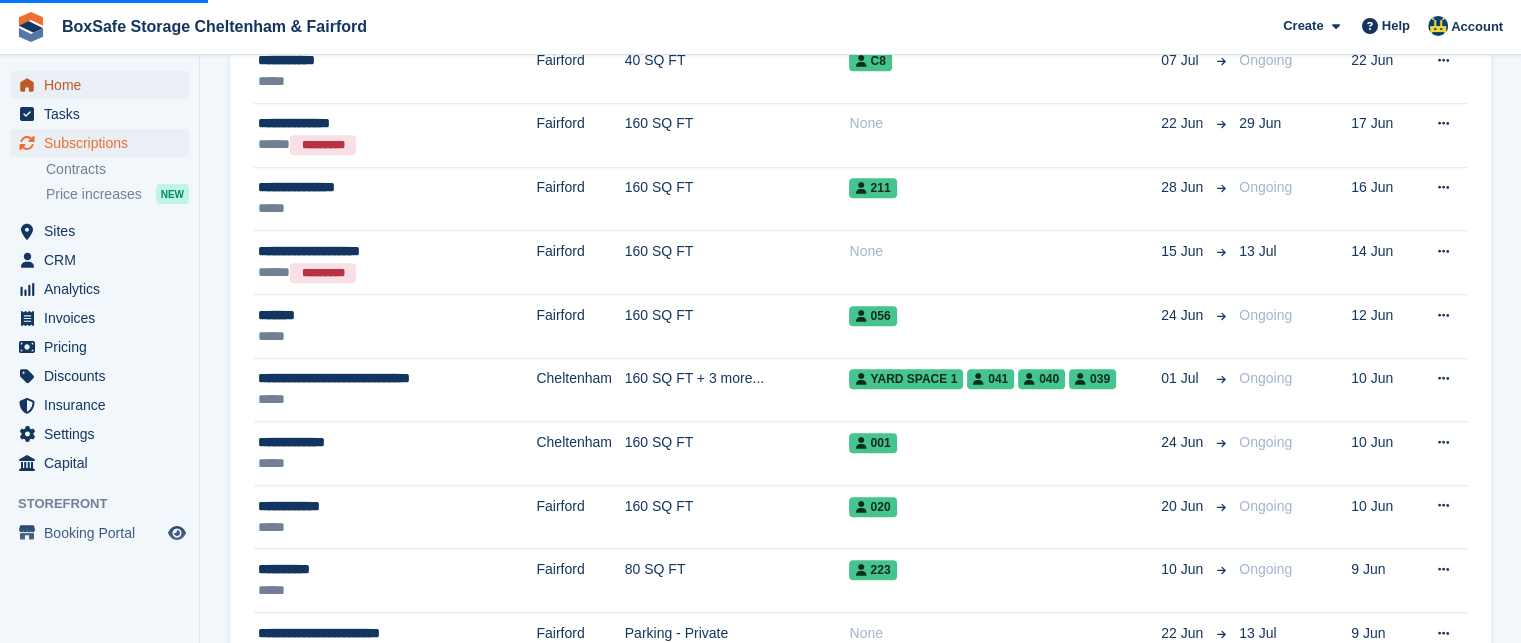 scroll, scrollTop: 1705, scrollLeft: 0, axis: vertical 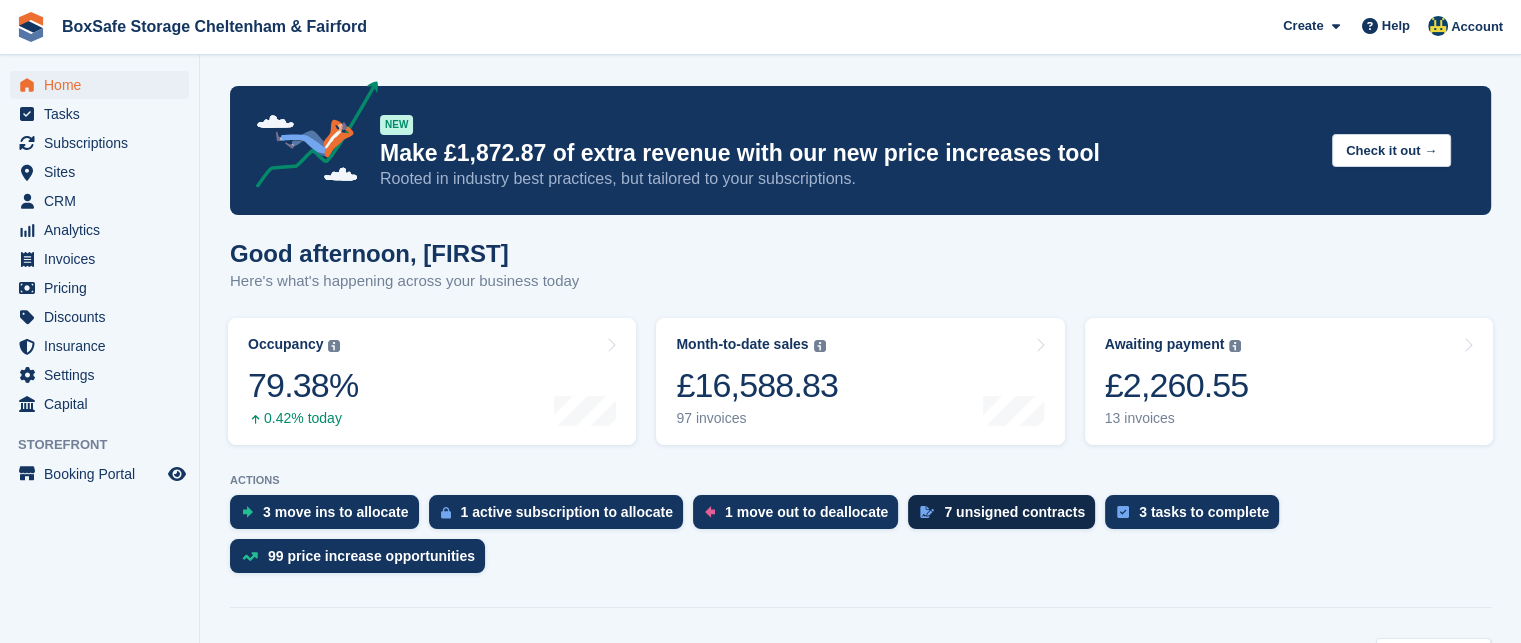 click on "7
unsigned contracts" at bounding box center [1001, 512] 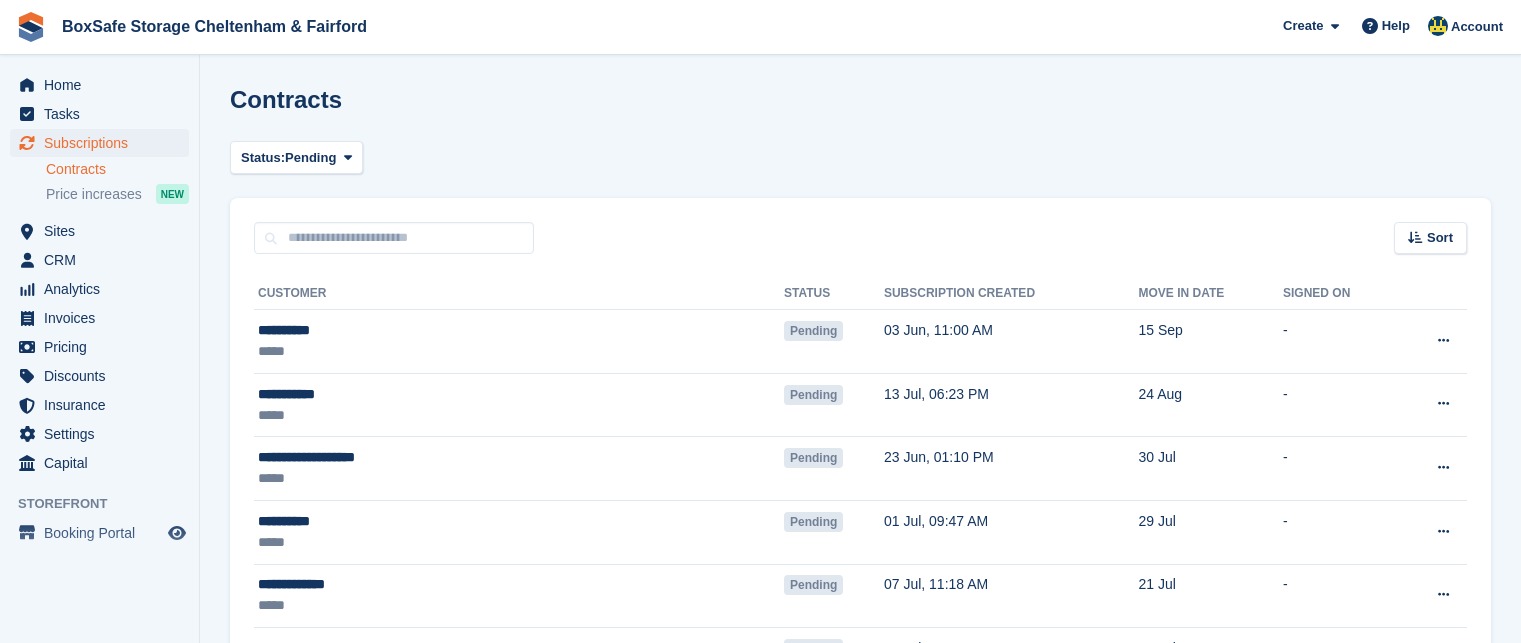 scroll, scrollTop: 0, scrollLeft: 0, axis: both 